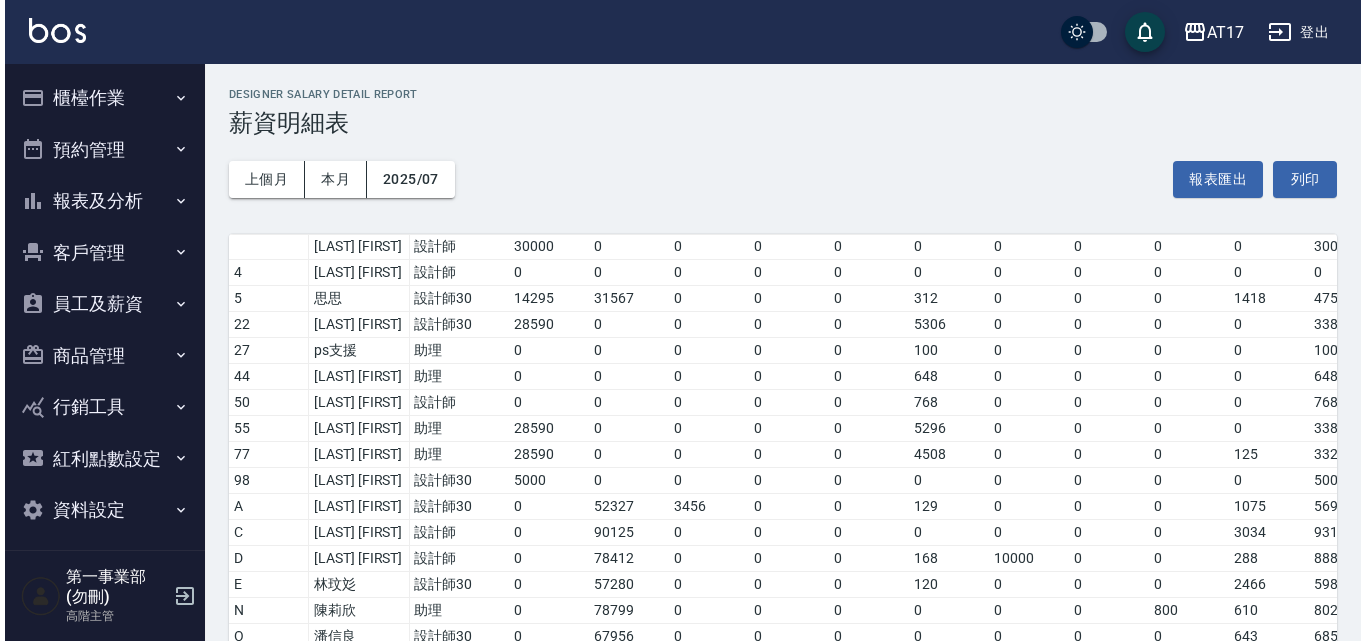 scroll, scrollTop: 661, scrollLeft: 0, axis: vertical 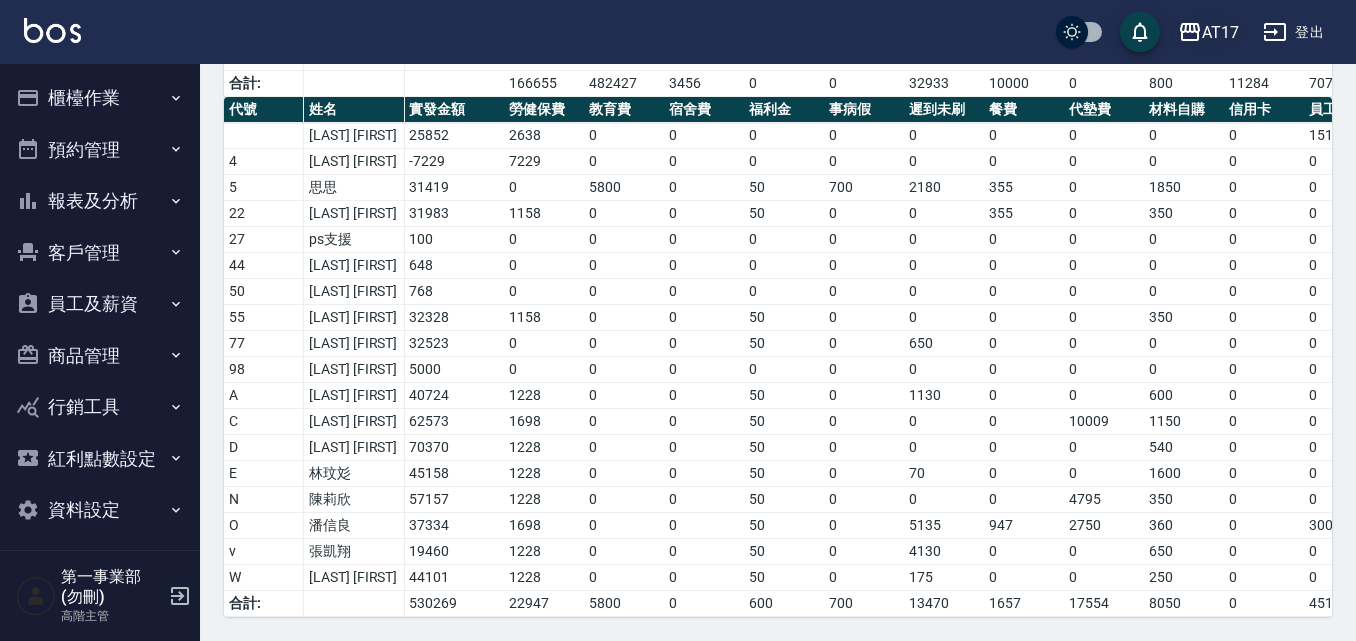 click on "AT17" at bounding box center [1208, 32] 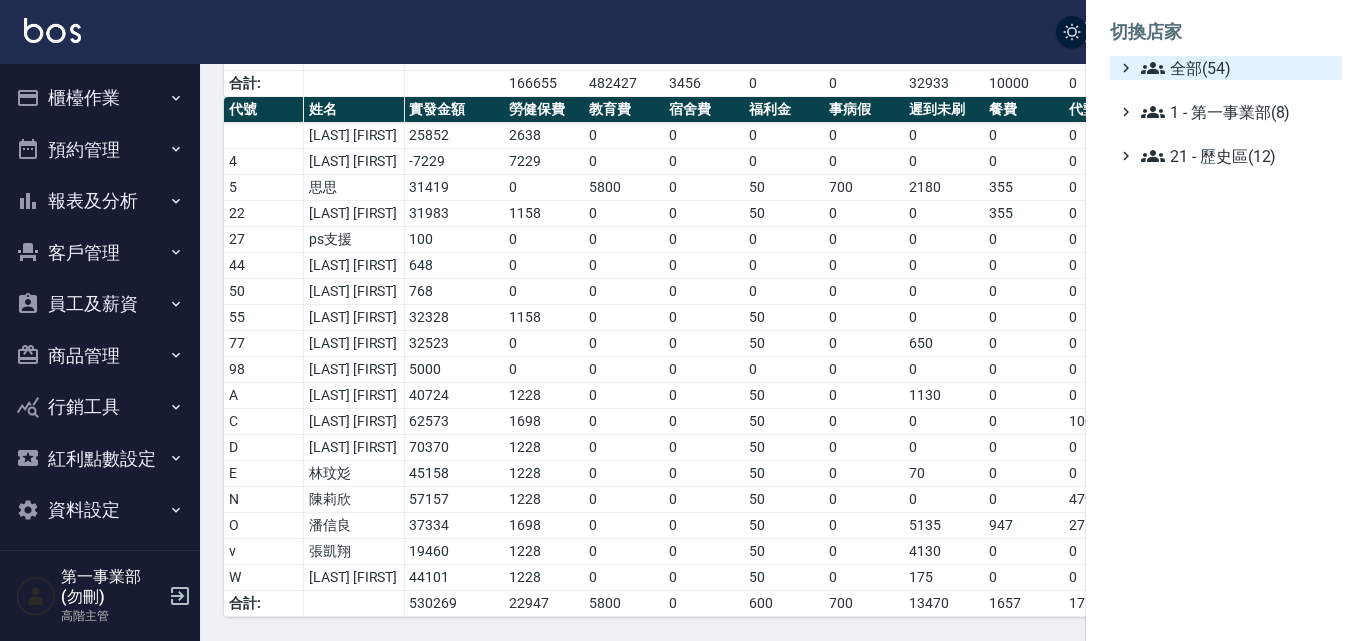 click on "全部(54)" at bounding box center [1237, 68] 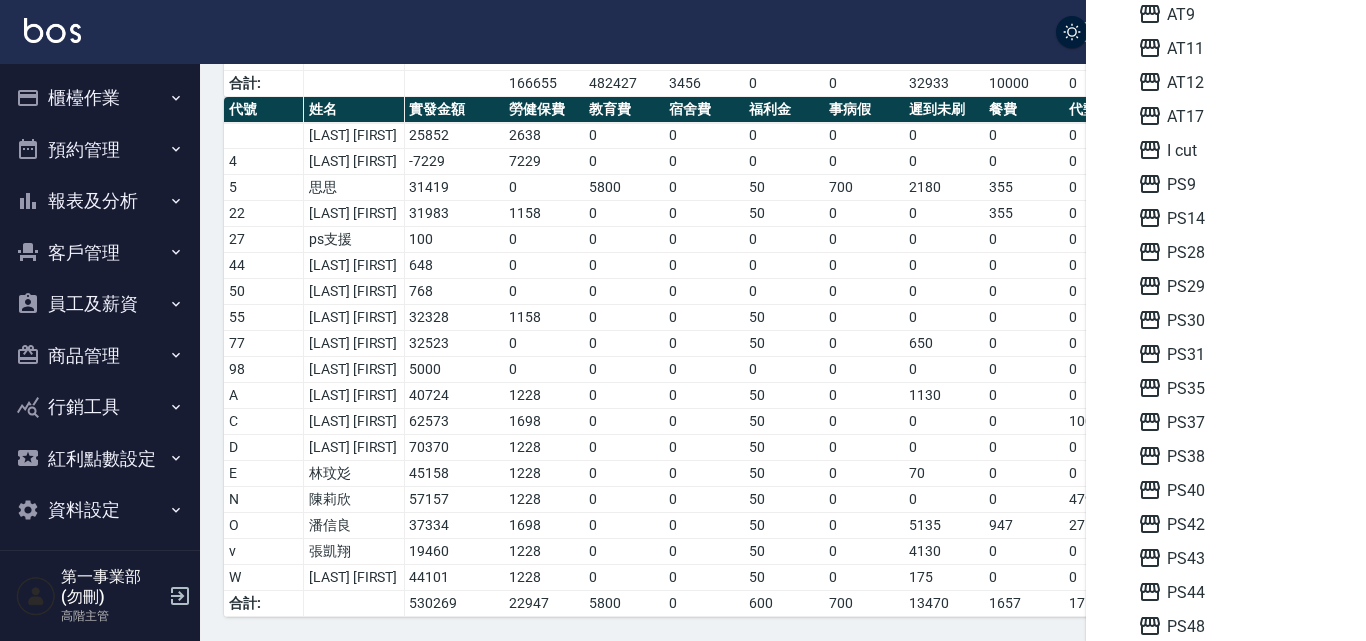 scroll, scrollTop: 200, scrollLeft: 0, axis: vertical 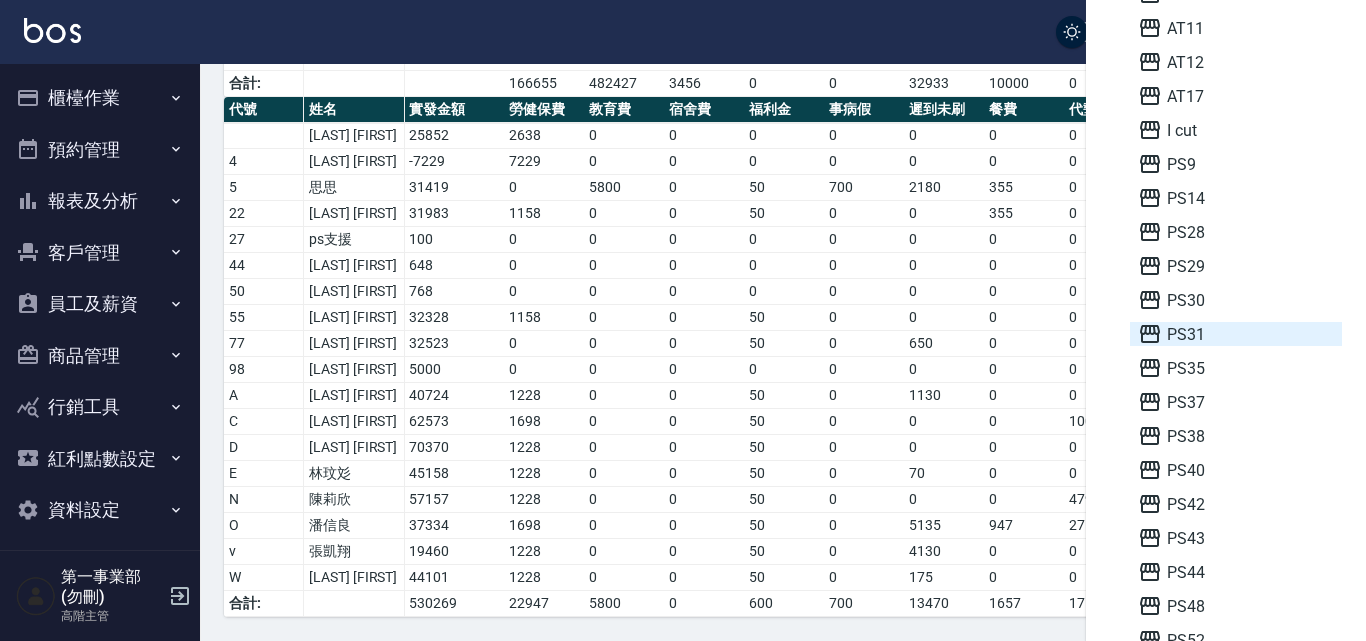 click on "PS31" at bounding box center [1236, 334] 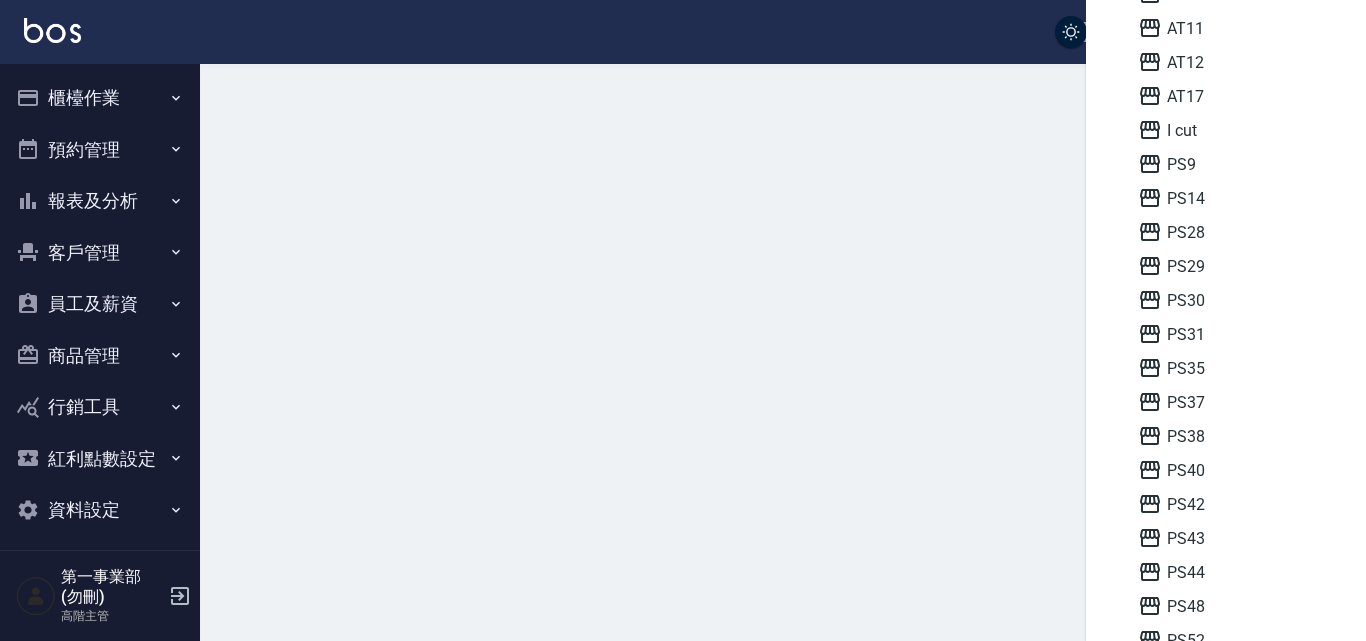 scroll, scrollTop: 0, scrollLeft: 0, axis: both 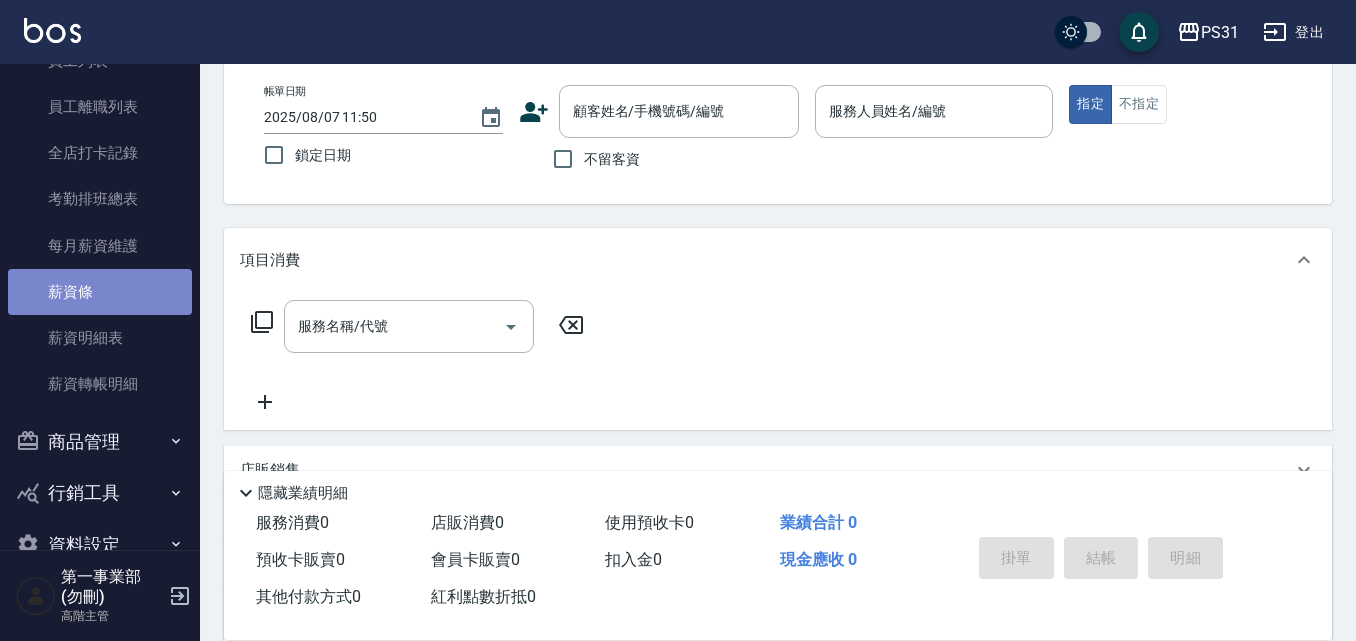 click on "薪資條" at bounding box center (100, 292) 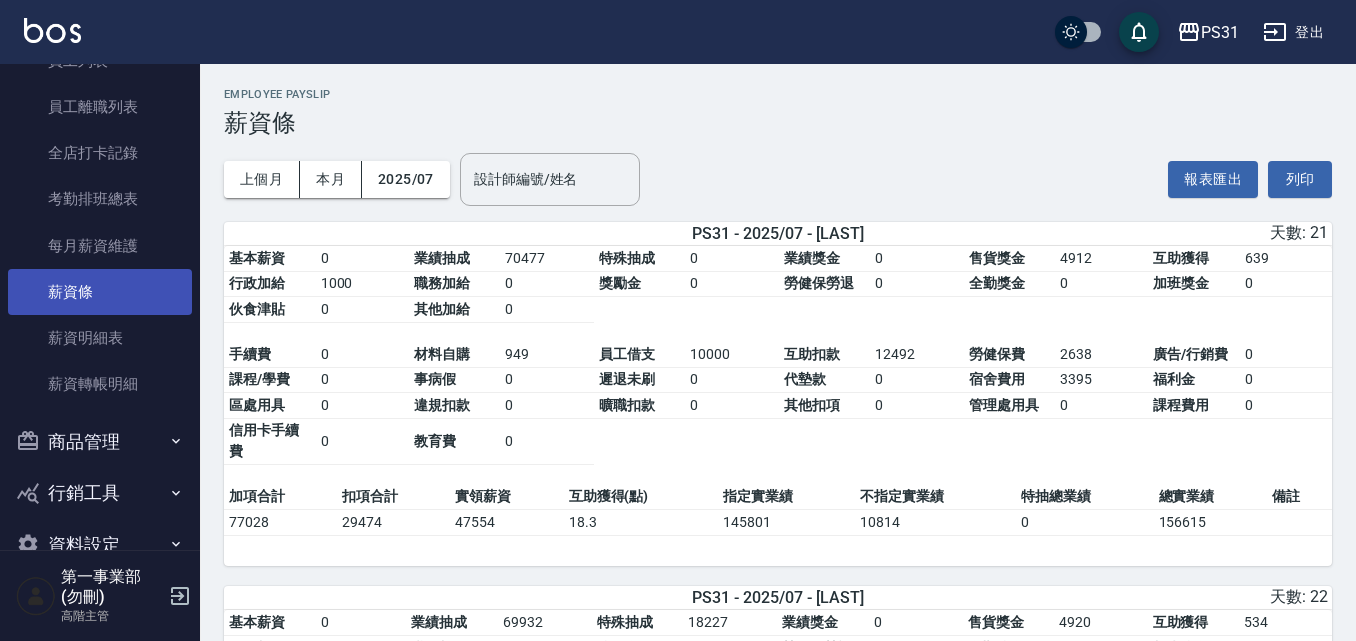 scroll, scrollTop: 344, scrollLeft: 0, axis: vertical 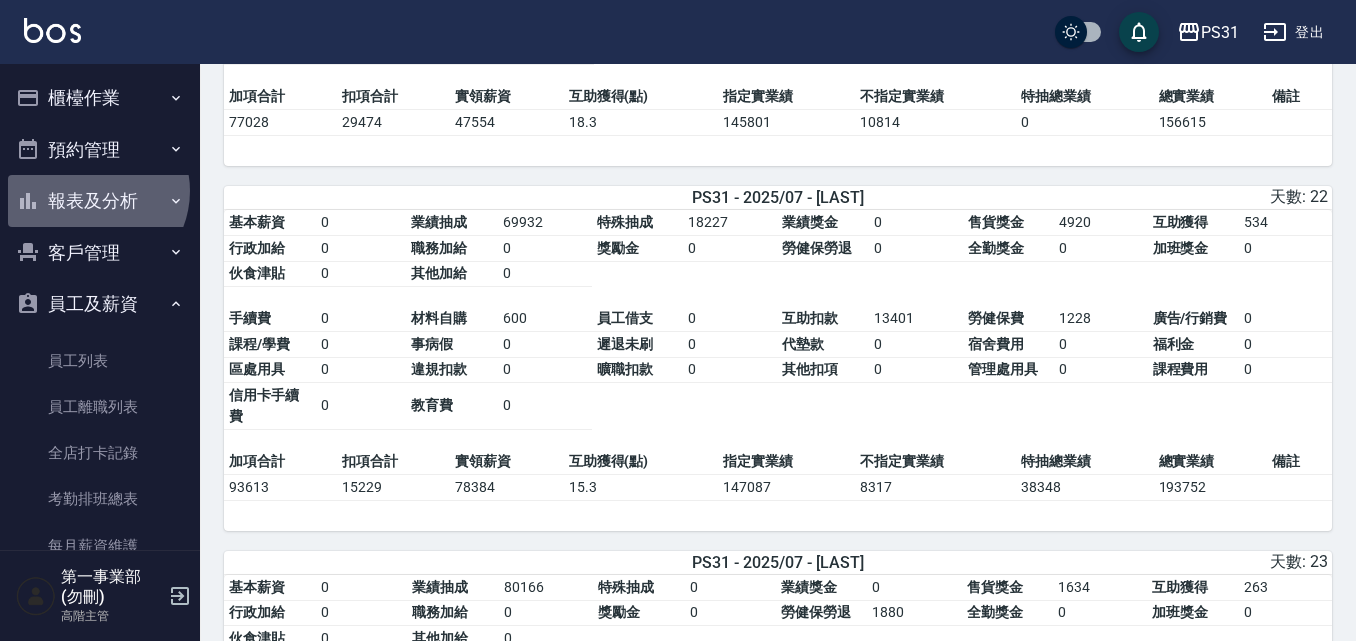 click on "報表及分析" at bounding box center (100, 201) 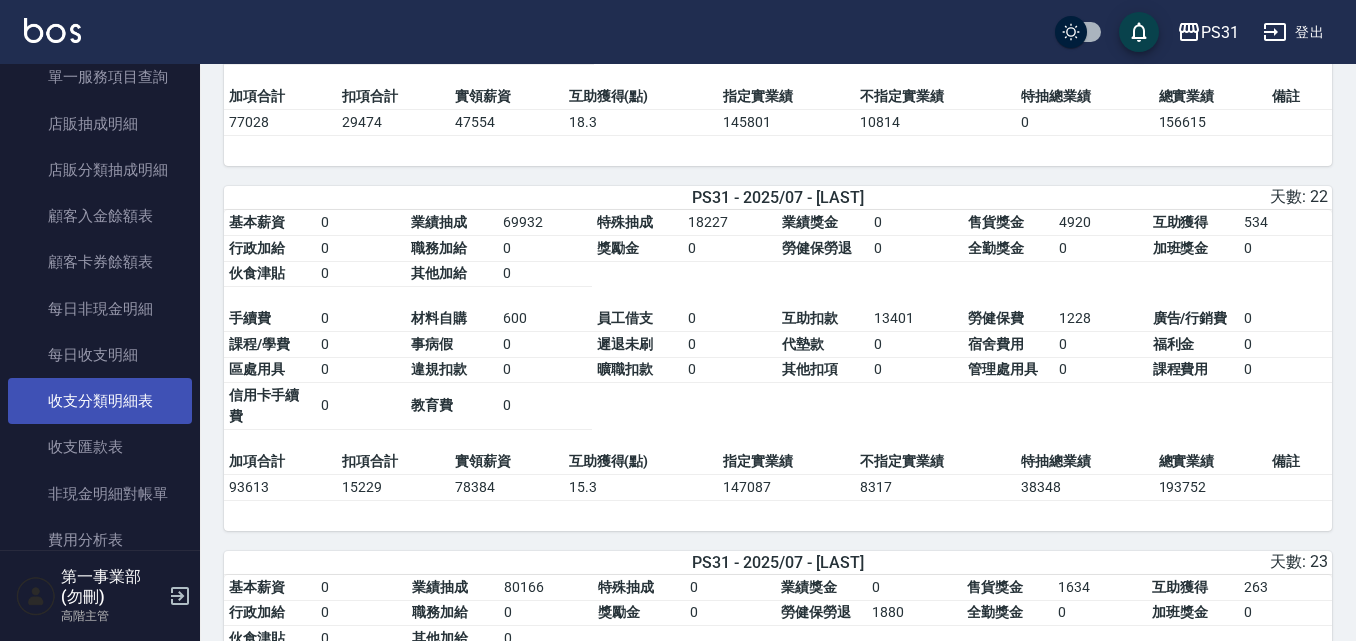 scroll, scrollTop: 1400, scrollLeft: 0, axis: vertical 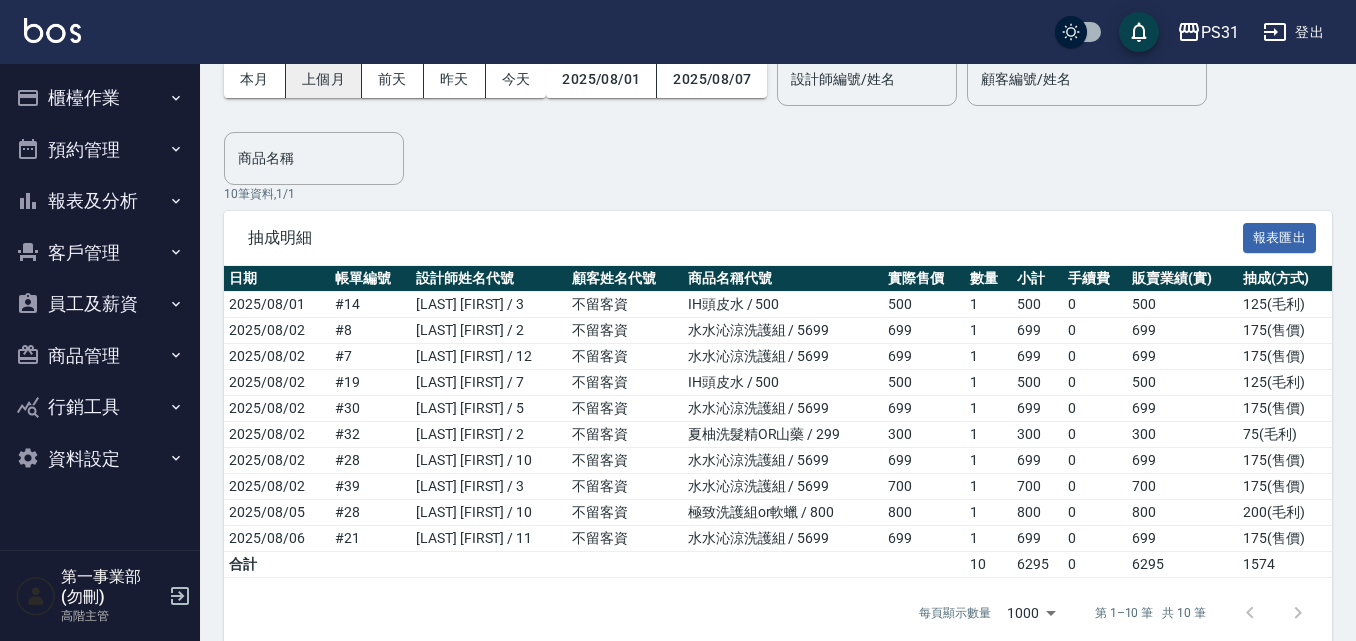 click on "上個月" at bounding box center (324, 79) 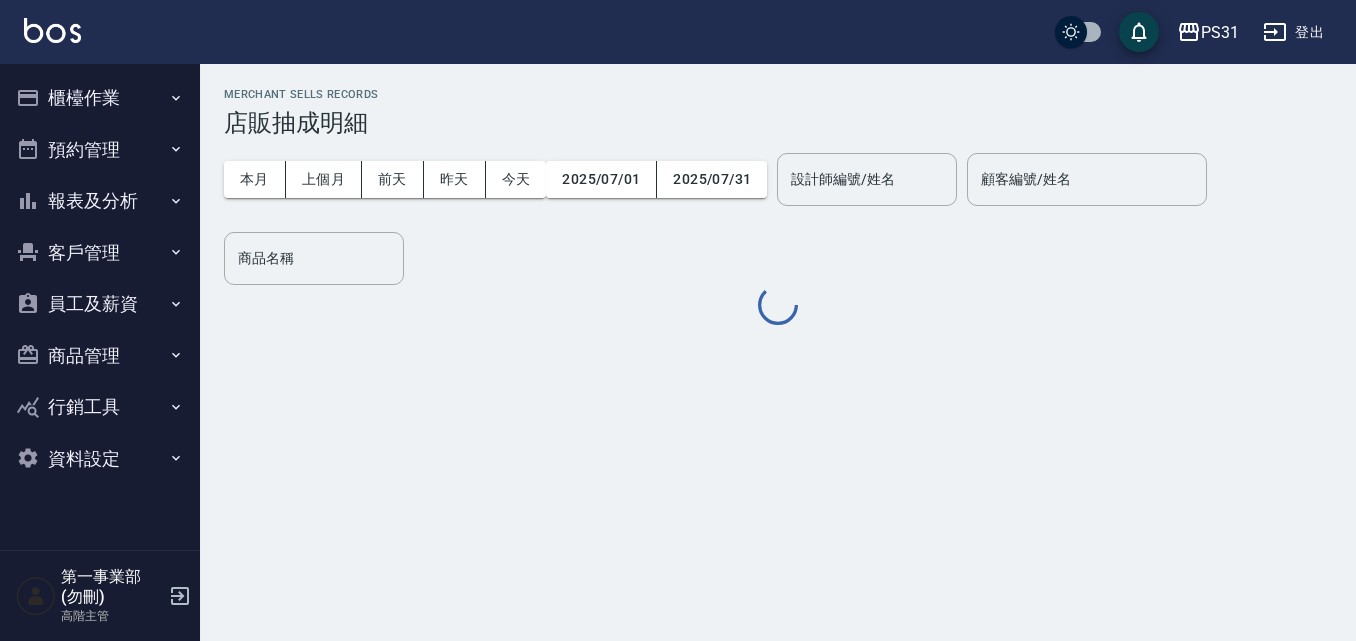scroll, scrollTop: 0, scrollLeft: 0, axis: both 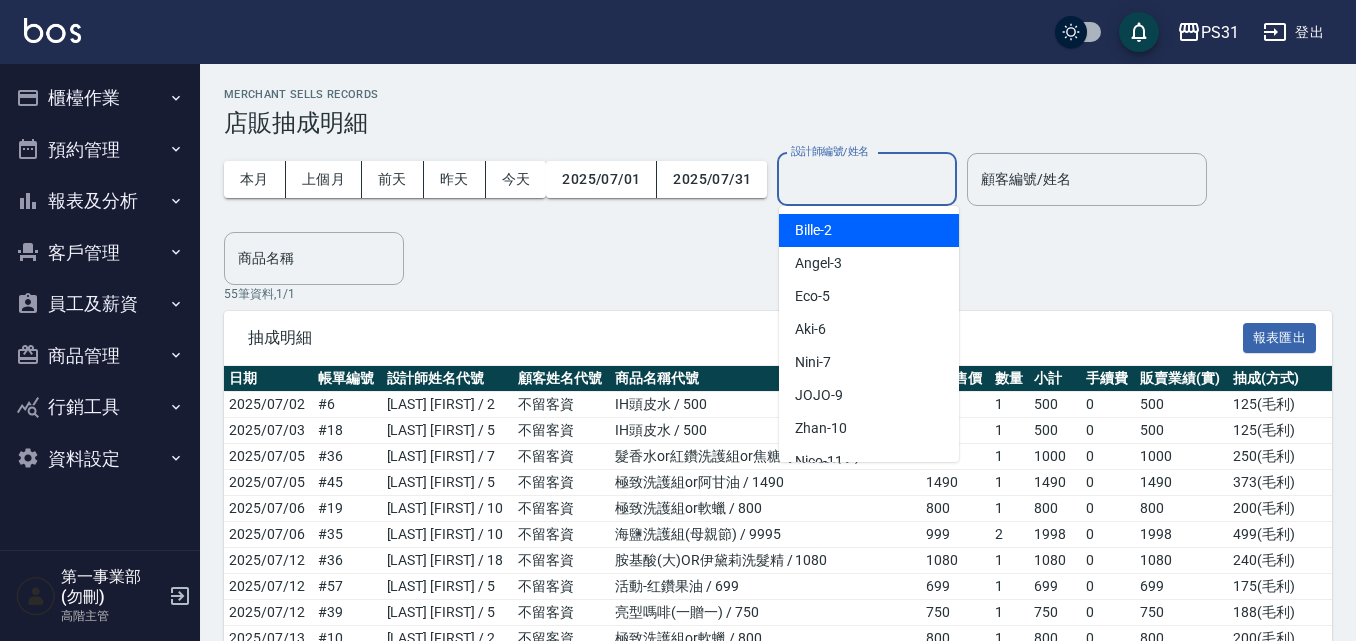 click on "設計師編號/姓名 設計師編號/姓名" at bounding box center [867, 179] 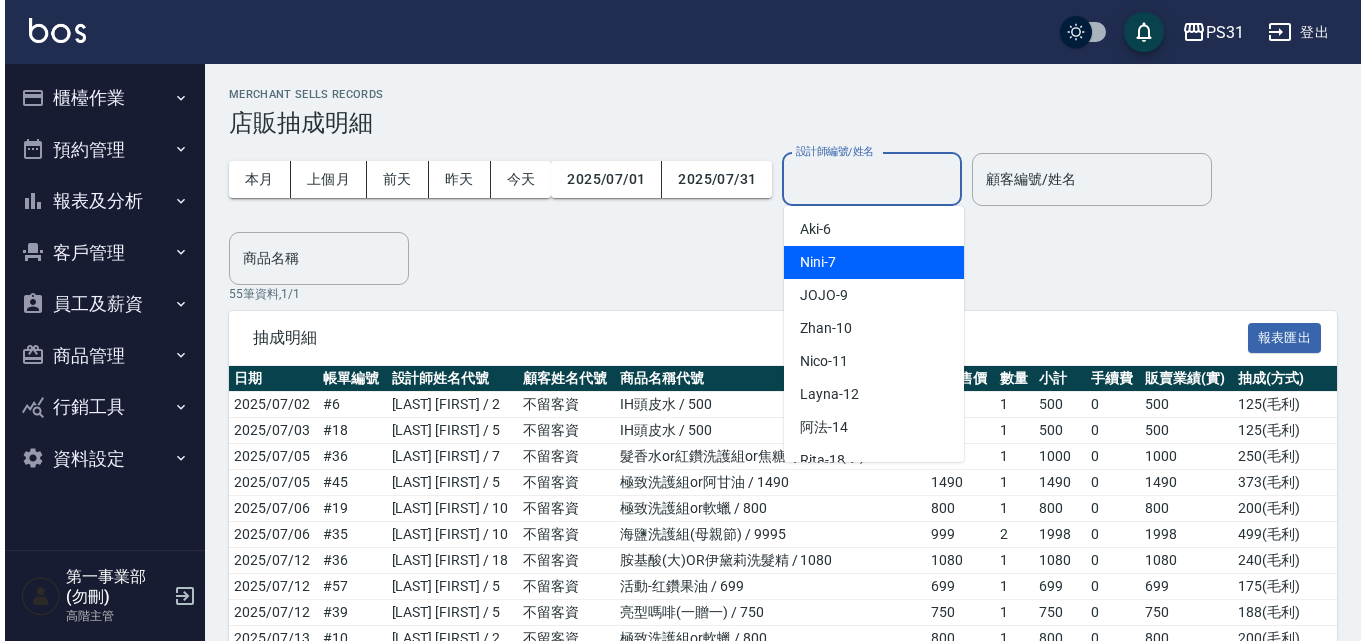 scroll, scrollTop: 0, scrollLeft: 0, axis: both 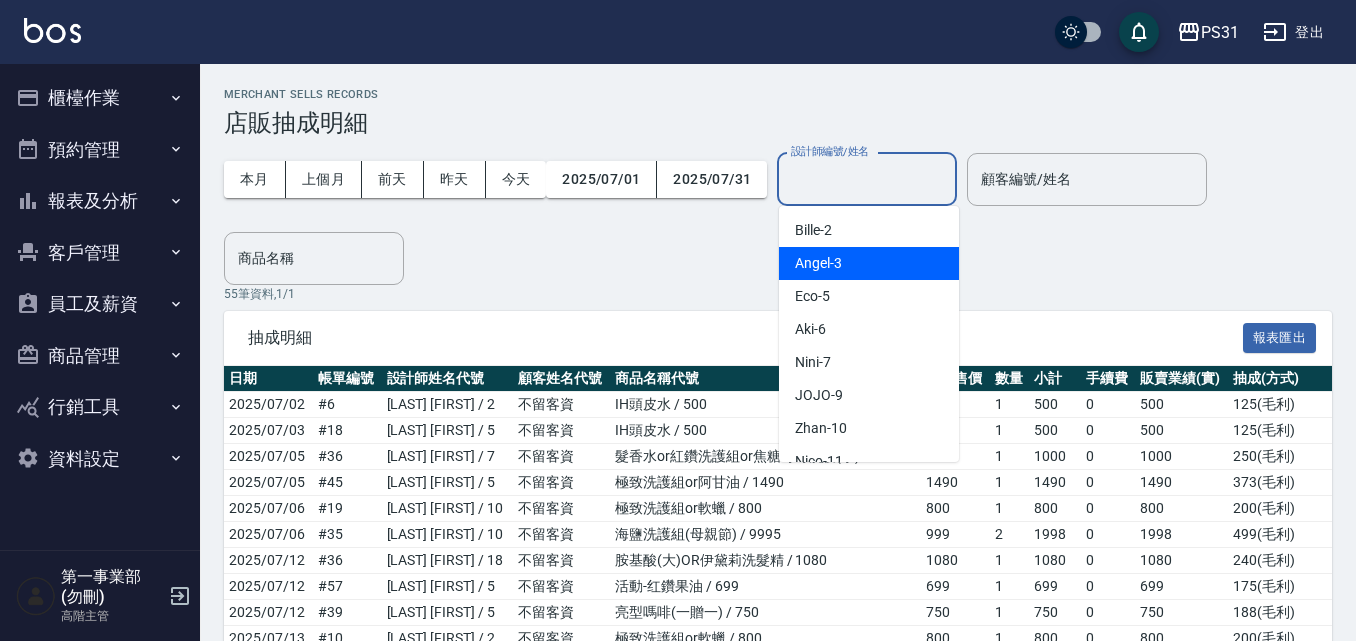click on "Angel -3" at bounding box center [869, 263] 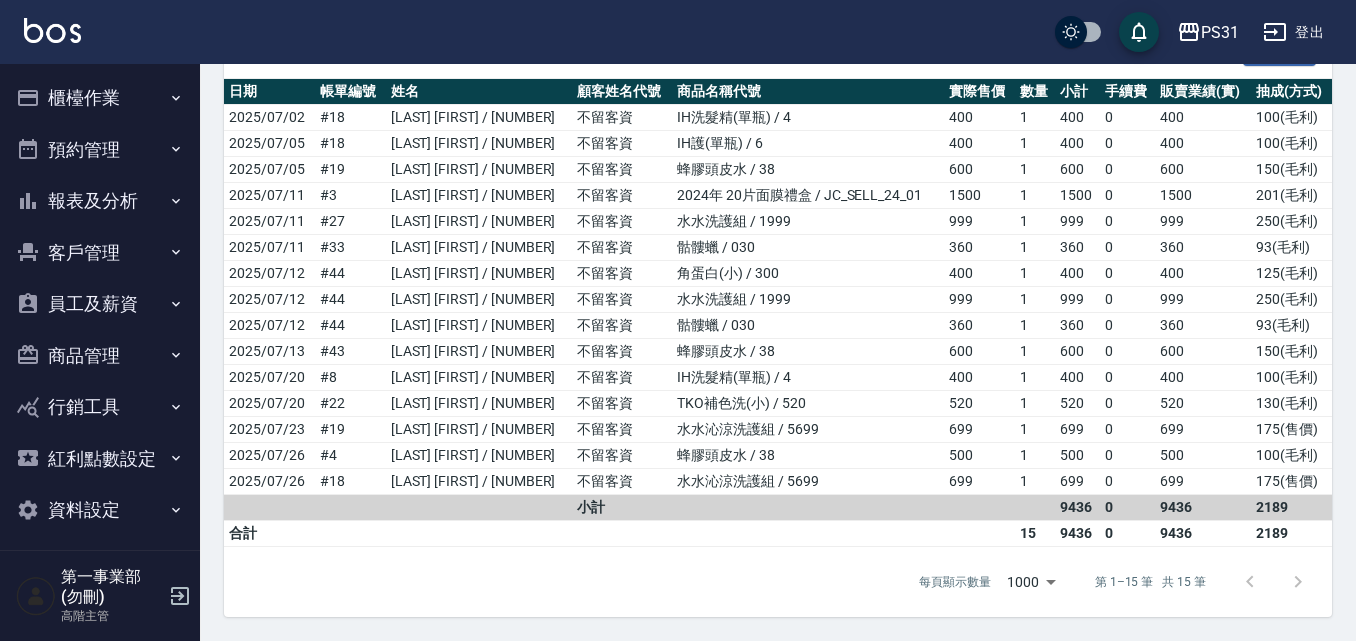 scroll, scrollTop: 372, scrollLeft: 0, axis: vertical 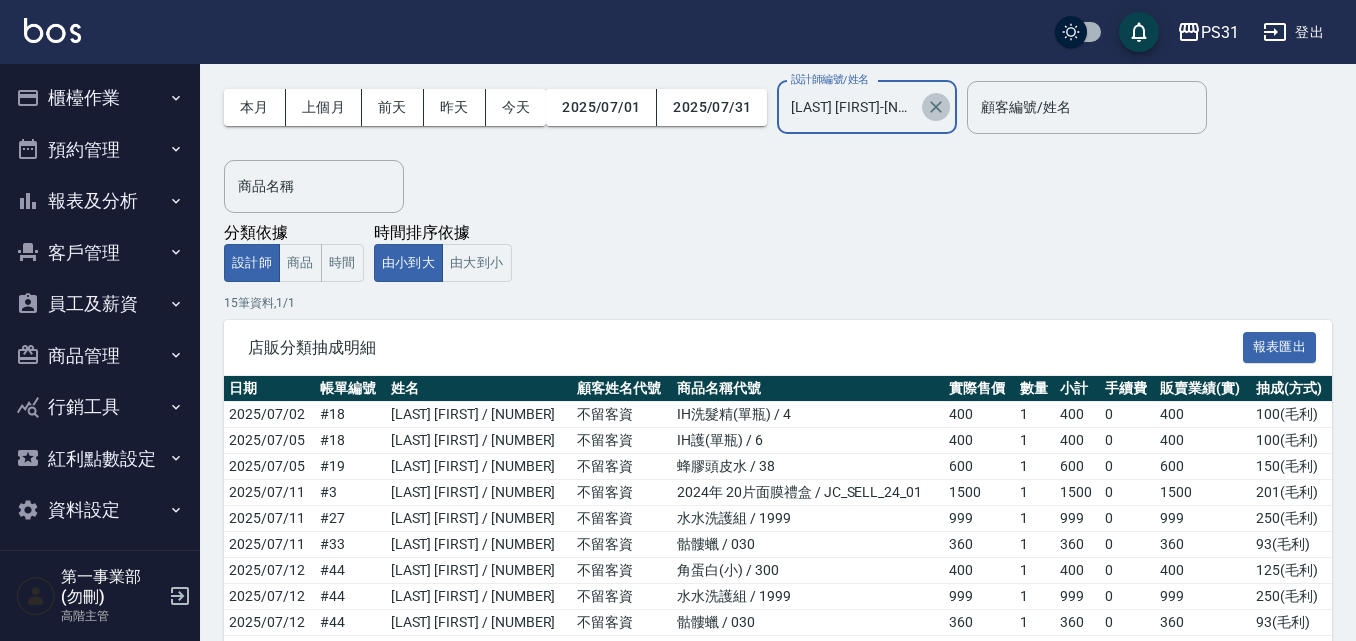 click 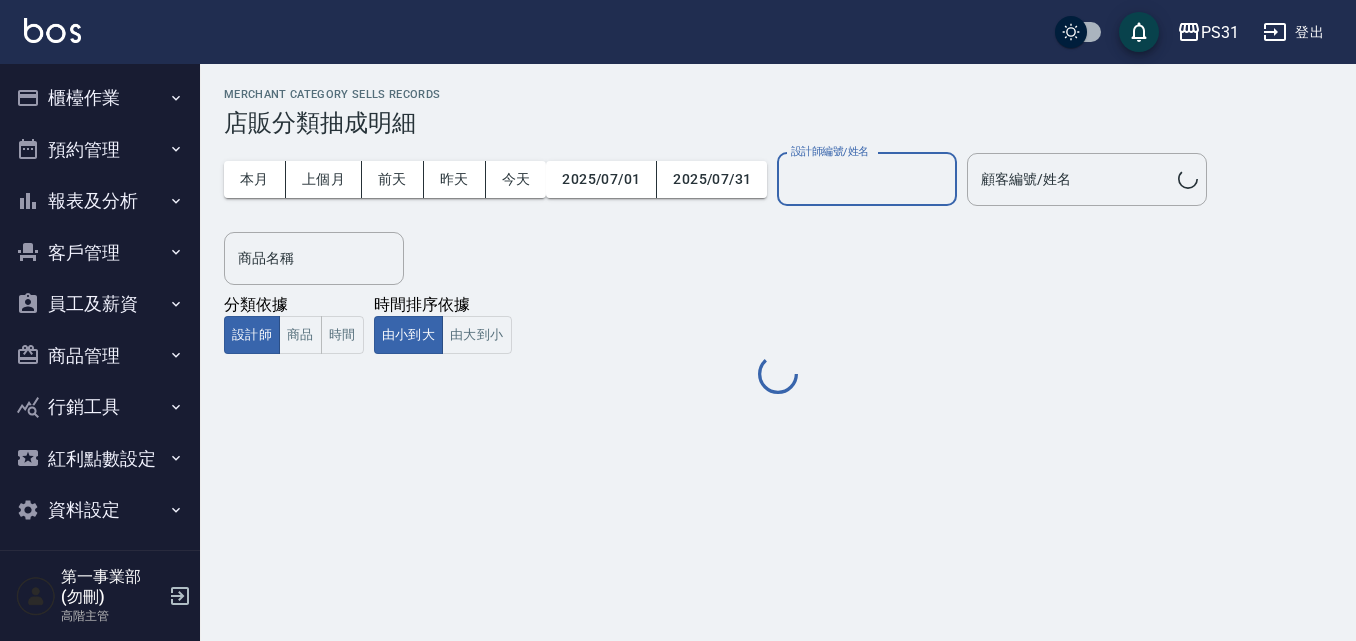 scroll, scrollTop: 0, scrollLeft: 0, axis: both 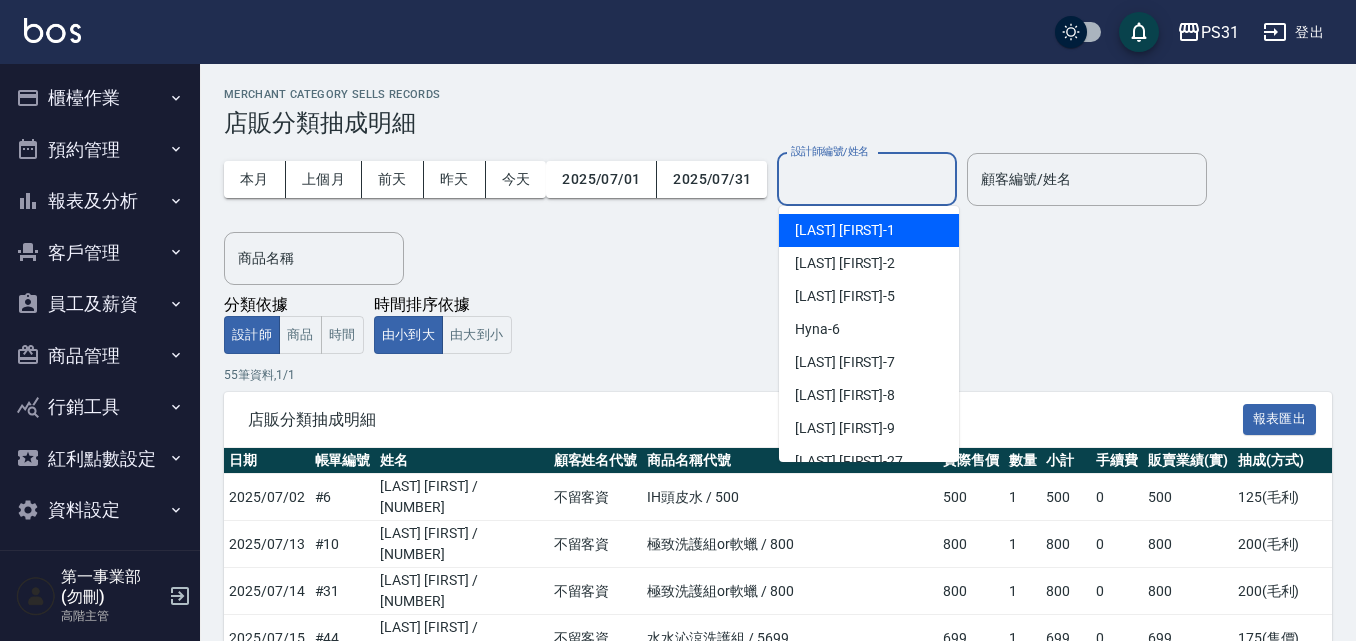 click on "設計師編號/姓名" at bounding box center (867, 179) 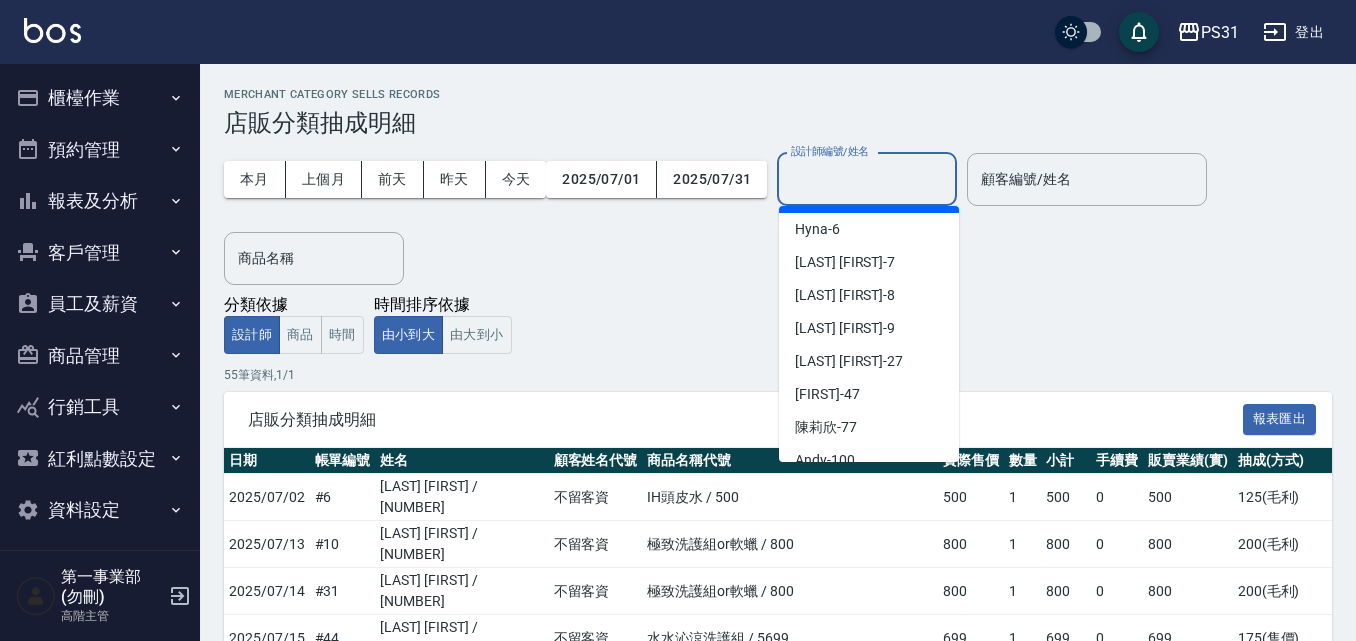 scroll, scrollTop: 123, scrollLeft: 0, axis: vertical 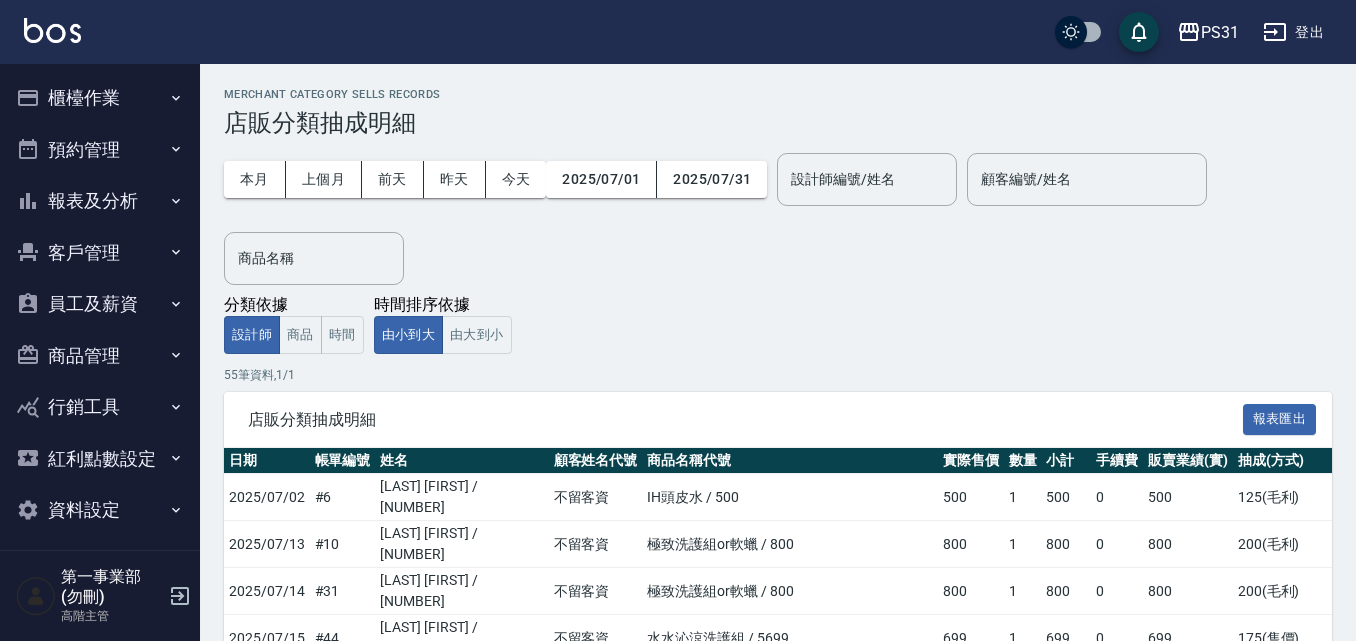 click on "本月 上個月 前天 昨天 今天 2025/07/01 2025/07/31 設計師編號/姓名 設計師編號/姓名 顧客編號/姓名 顧客編號/姓名 商品名稱 商品名稱" at bounding box center [778, 211] 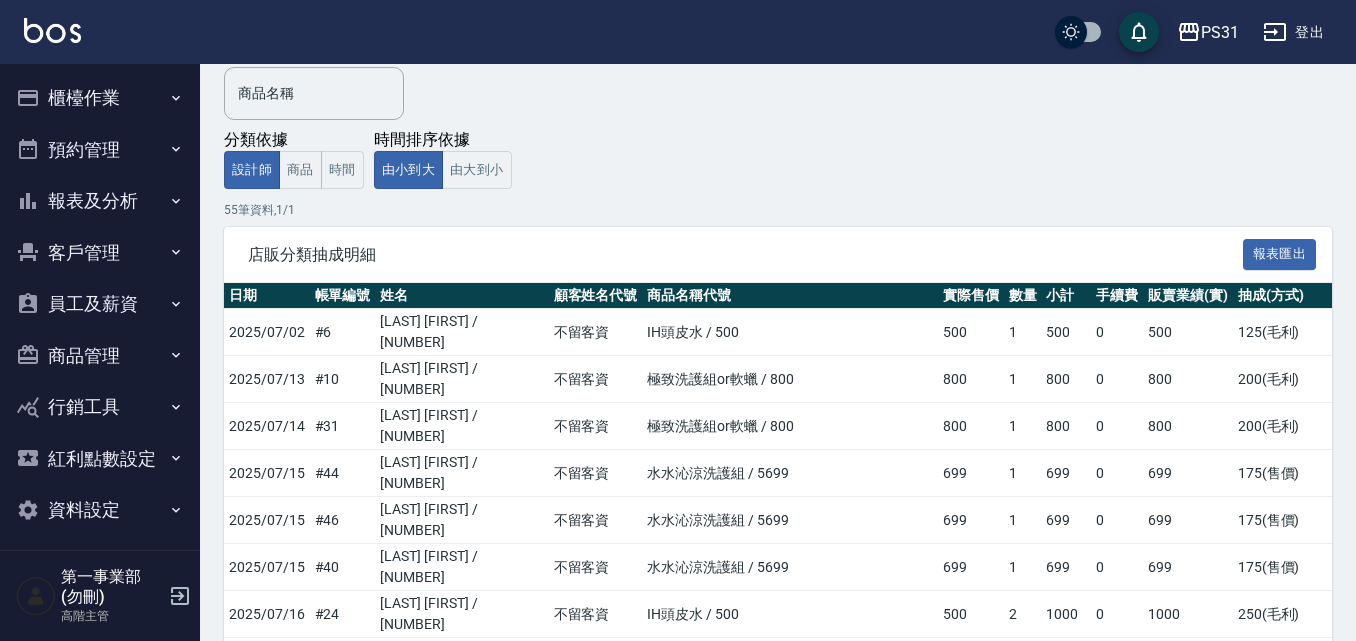 scroll, scrollTop: 200, scrollLeft: 0, axis: vertical 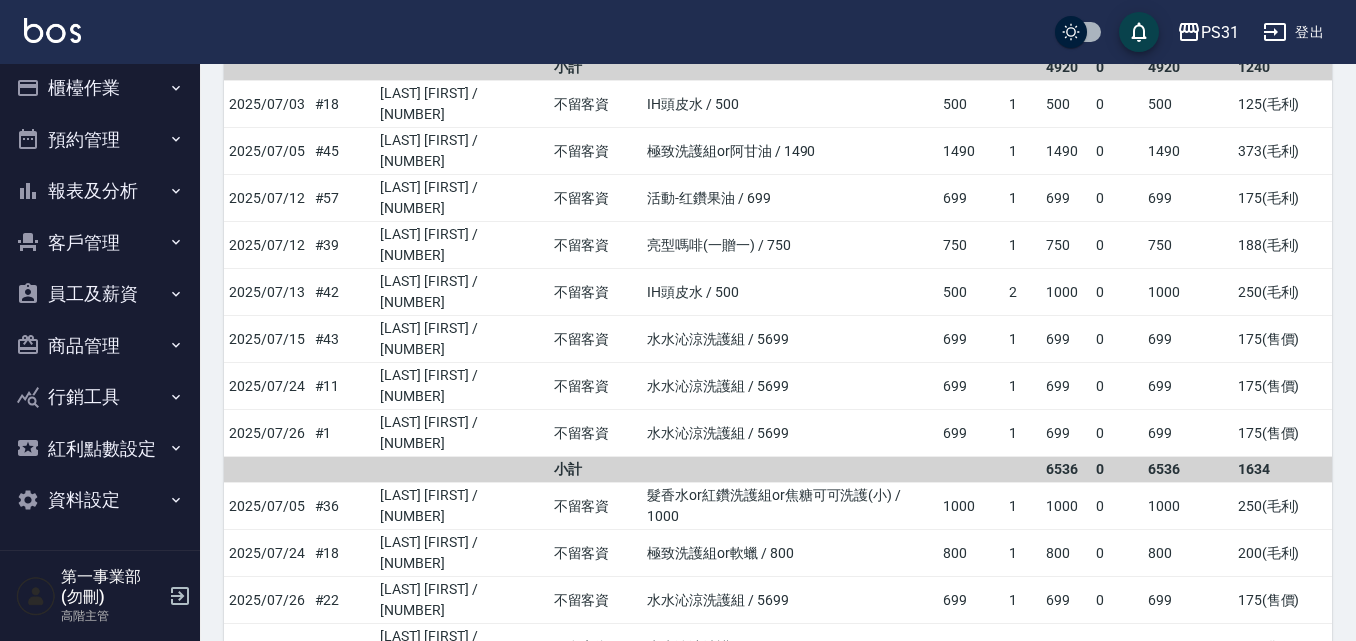 drag, startPoint x: 1200, startPoint y: 532, endPoint x: 1096, endPoint y: 545, distance: 104.80935 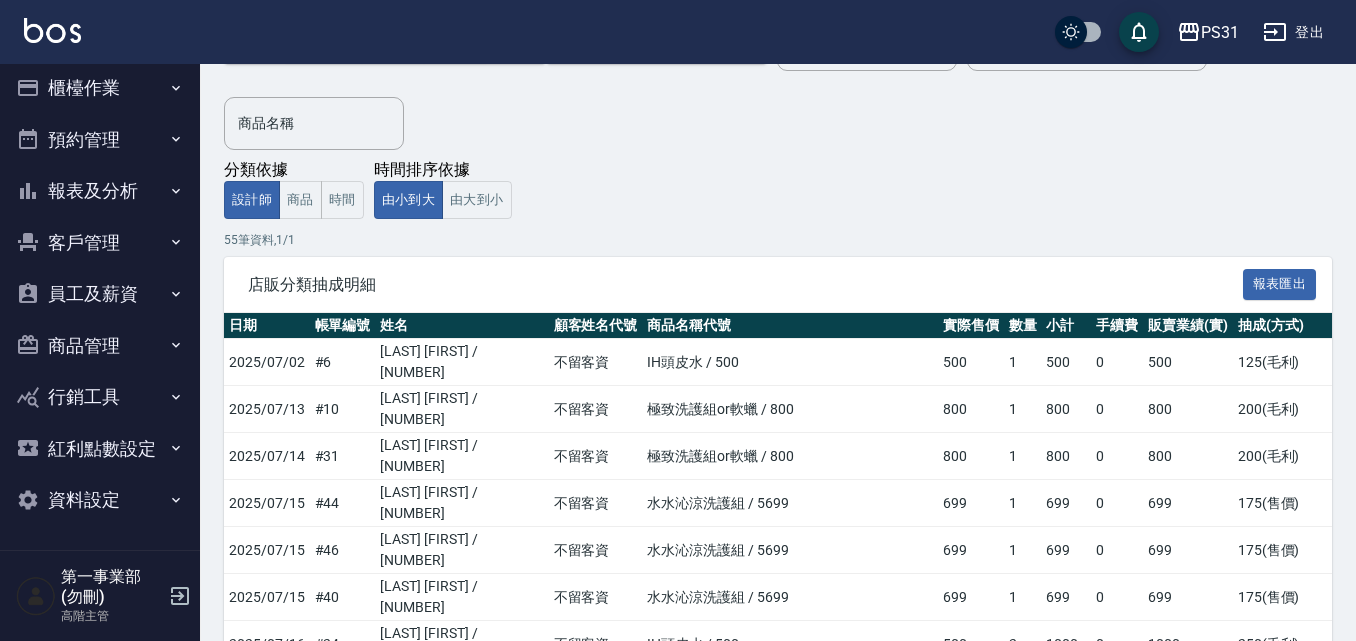 scroll, scrollTop: 100, scrollLeft: 0, axis: vertical 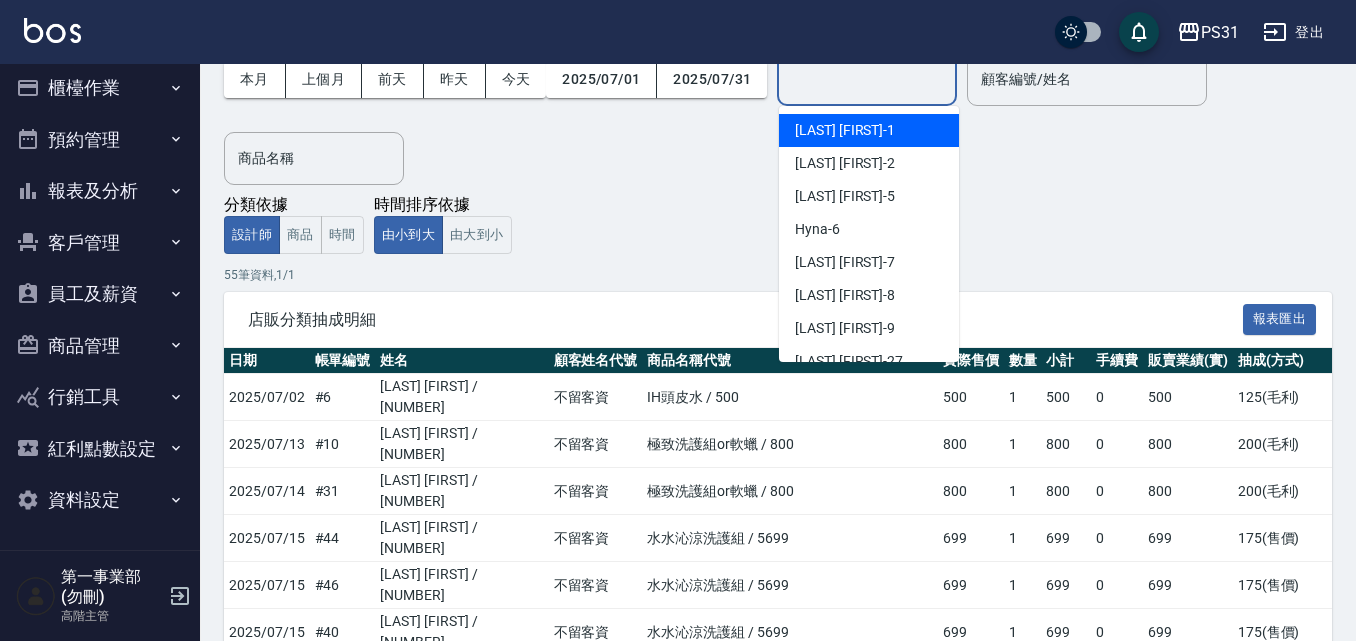 click on "設計師編號/姓名" at bounding box center (867, 79) 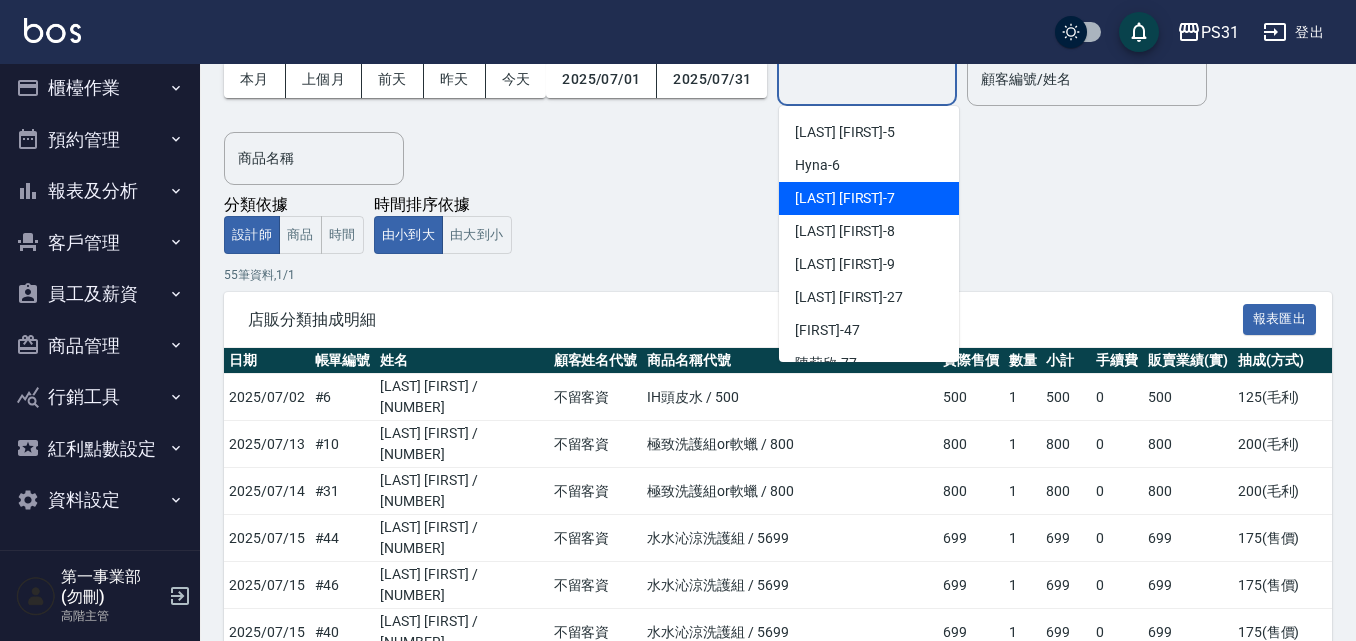 scroll, scrollTop: 0, scrollLeft: 0, axis: both 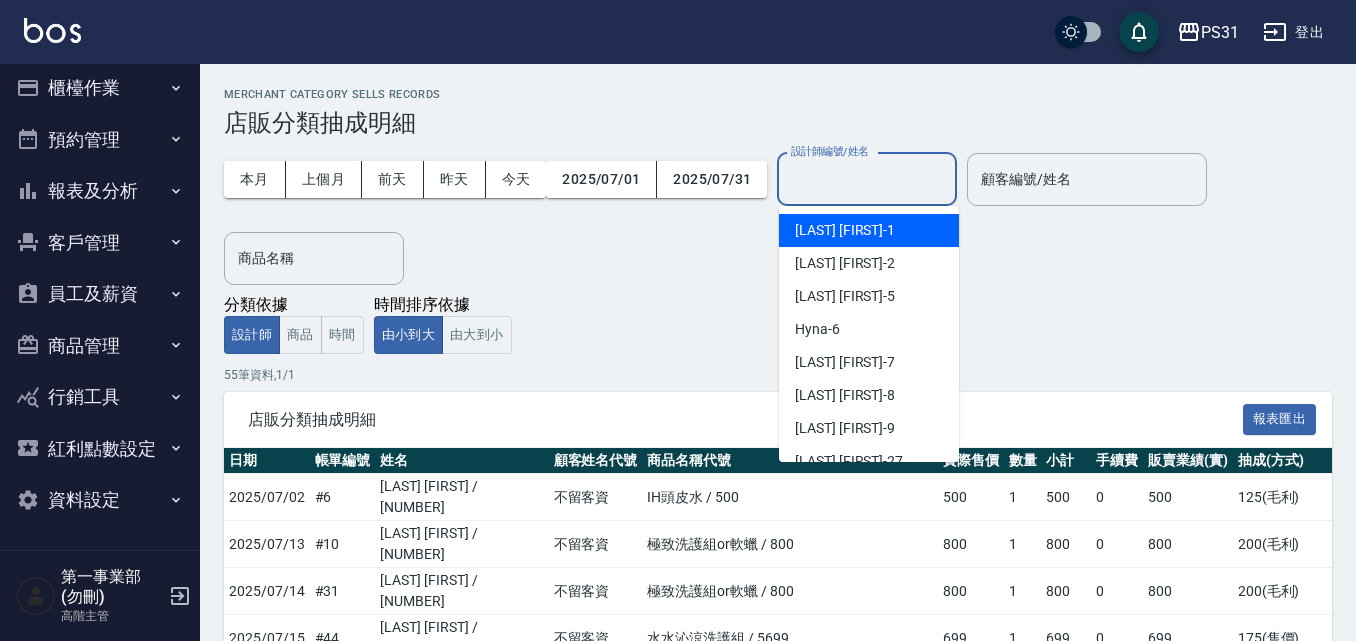click on "設計師編號/姓名" at bounding box center (867, 179) 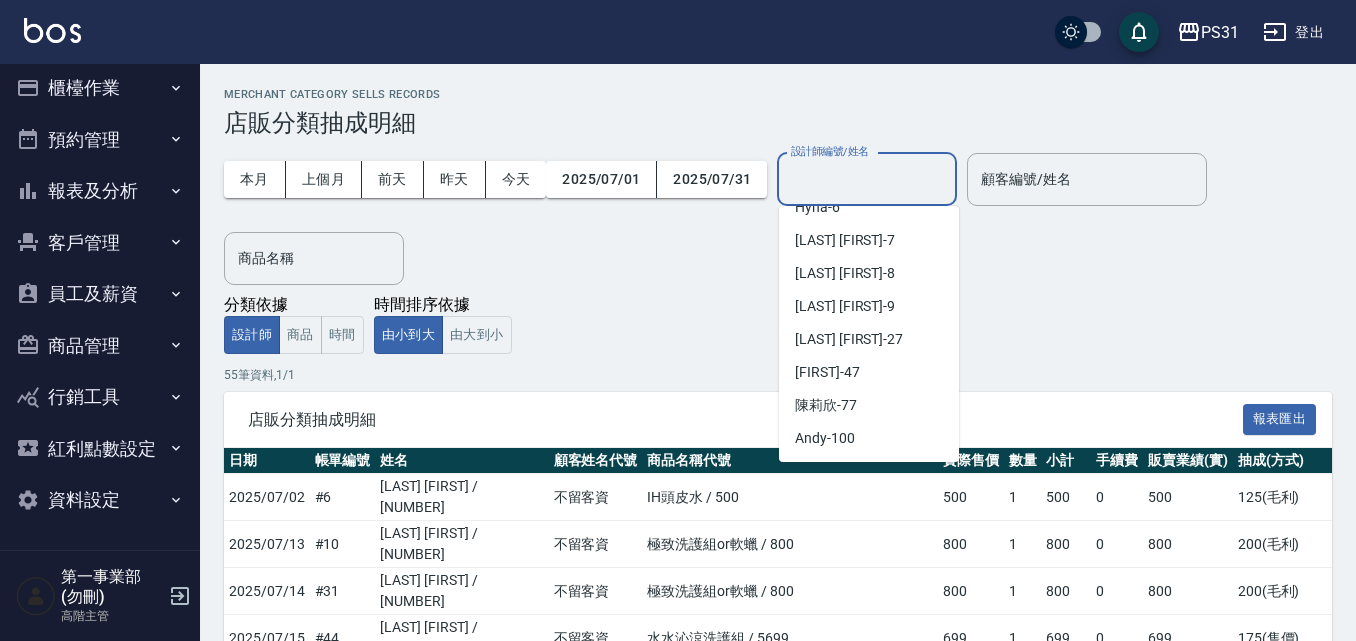 scroll, scrollTop: 123, scrollLeft: 0, axis: vertical 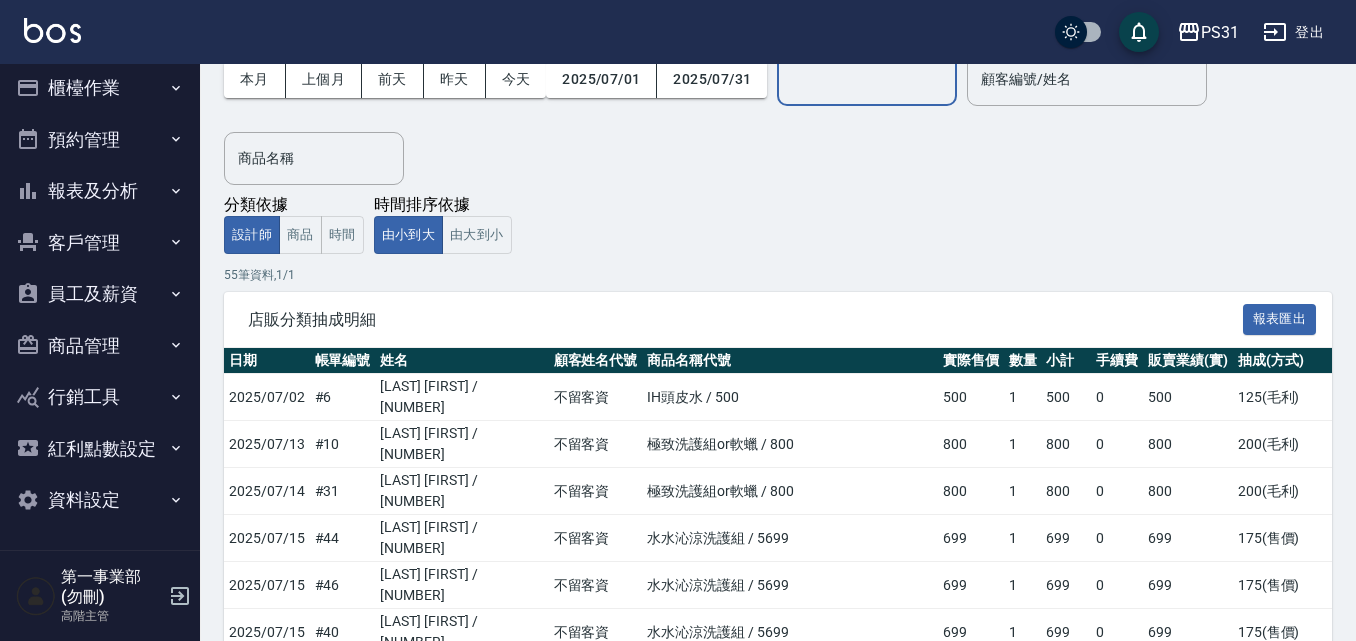 click on "PS31 登出" at bounding box center [678, 32] 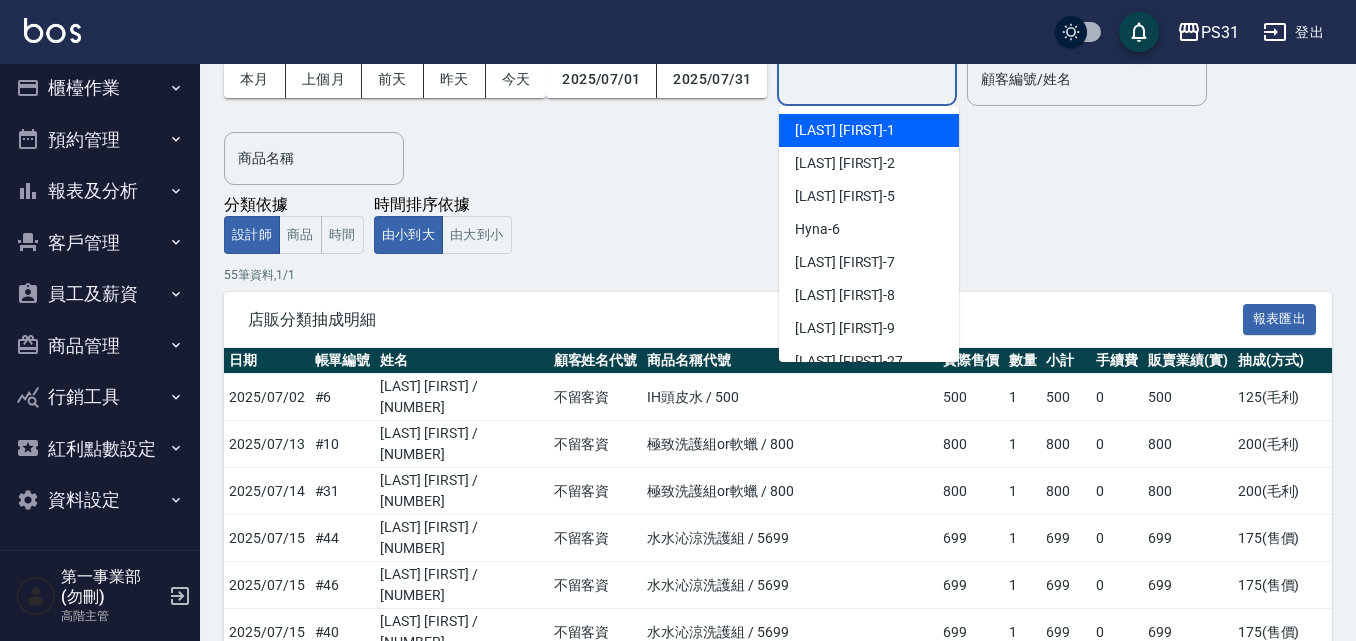 click on "設計師編號/姓名" at bounding box center (867, 79) 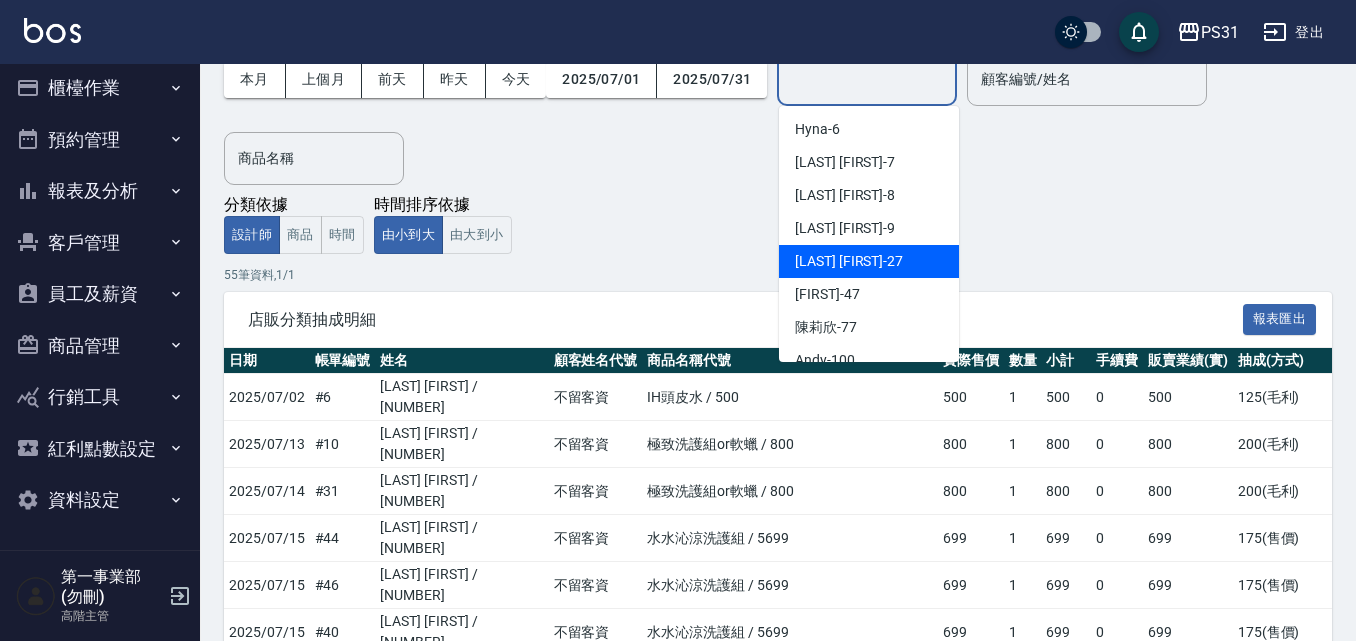 scroll, scrollTop: 123, scrollLeft: 0, axis: vertical 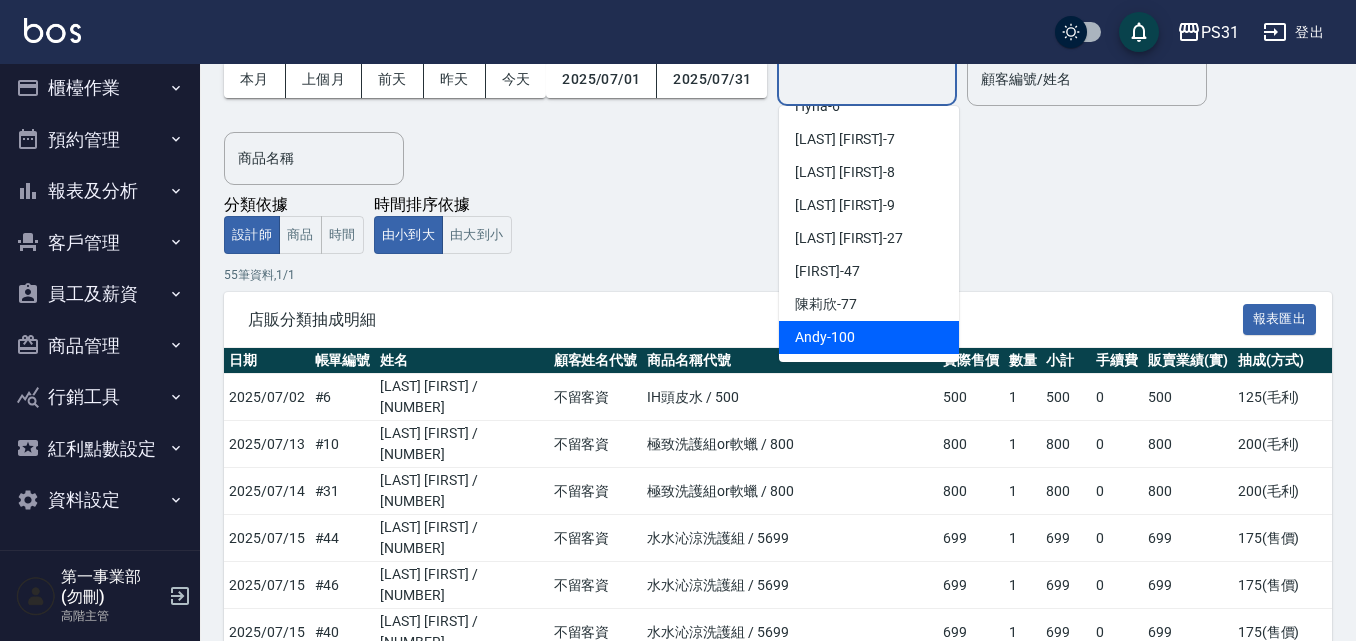 click on "Andy -100" at bounding box center (869, 337) 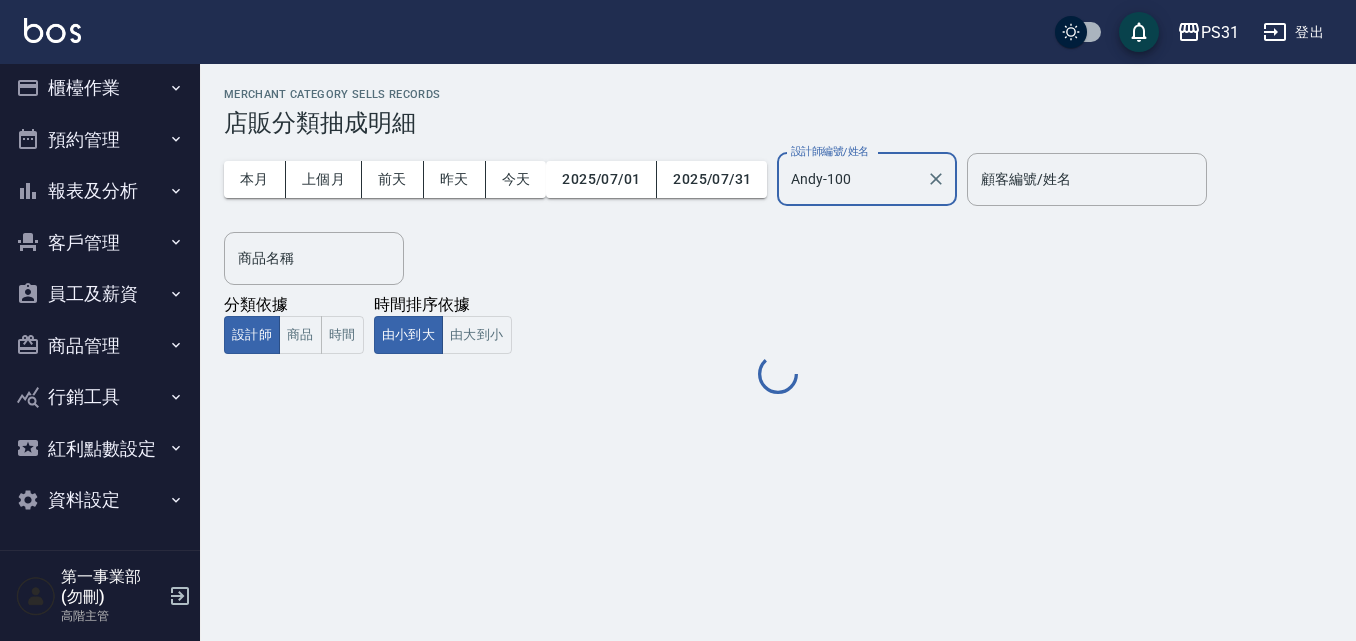 scroll, scrollTop: 0, scrollLeft: 0, axis: both 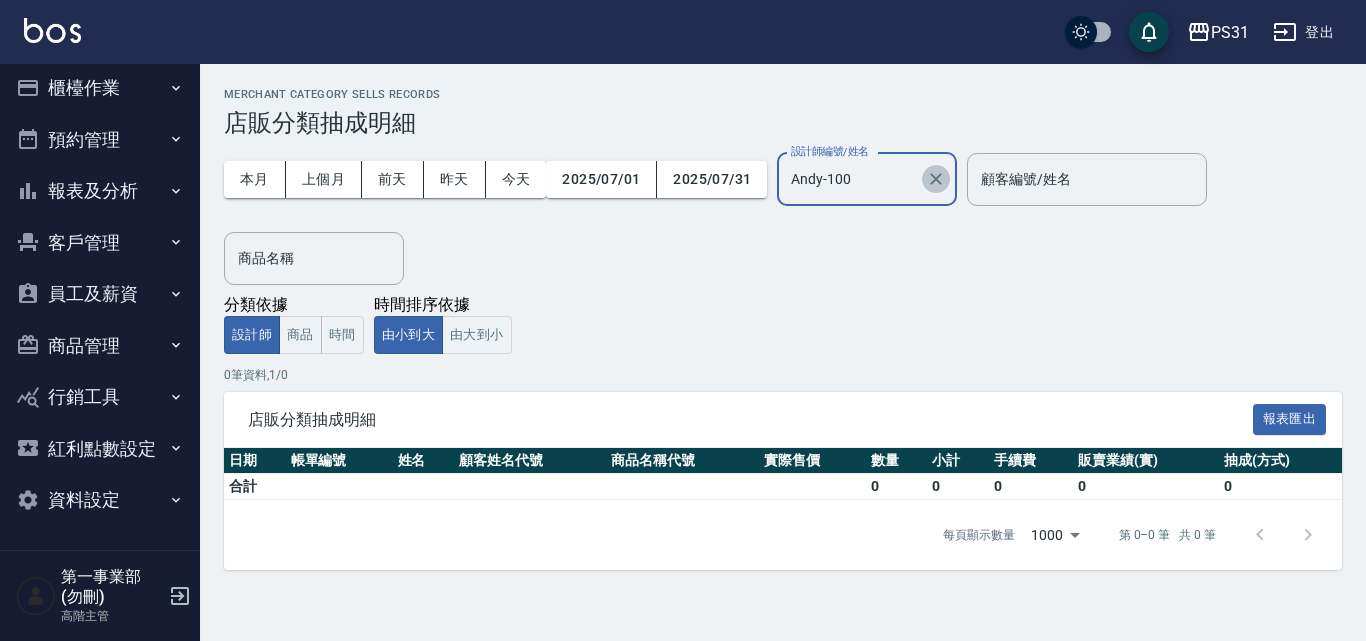 click 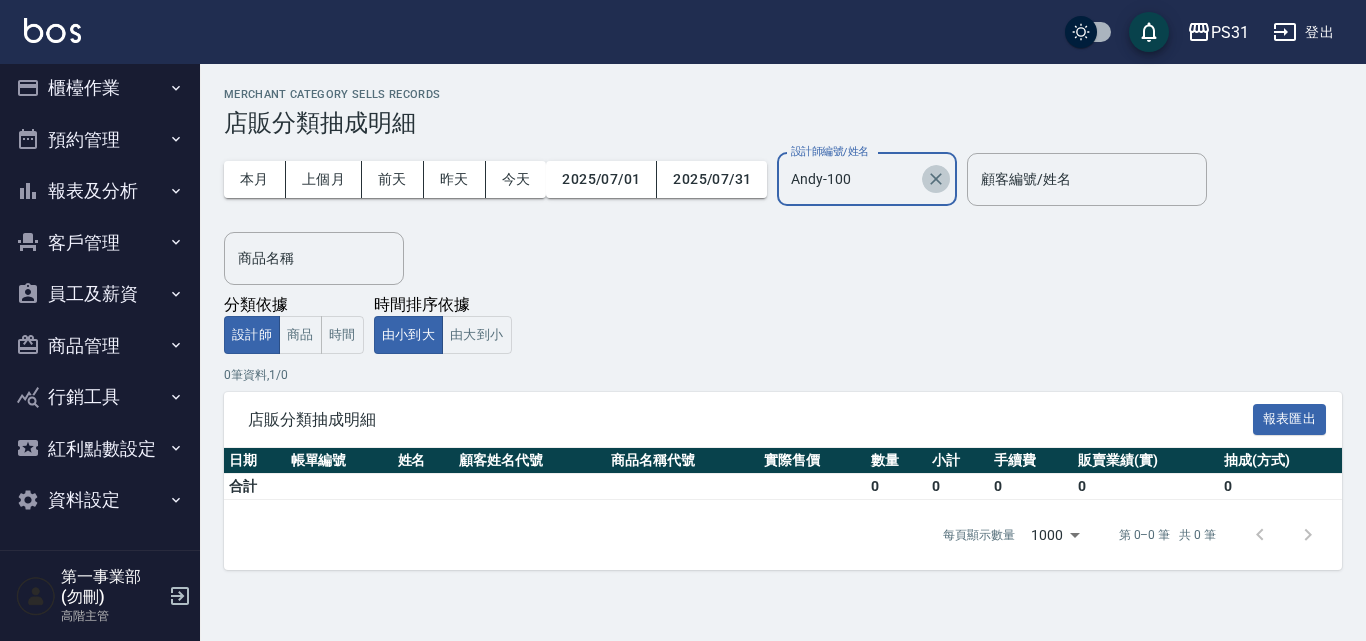 type 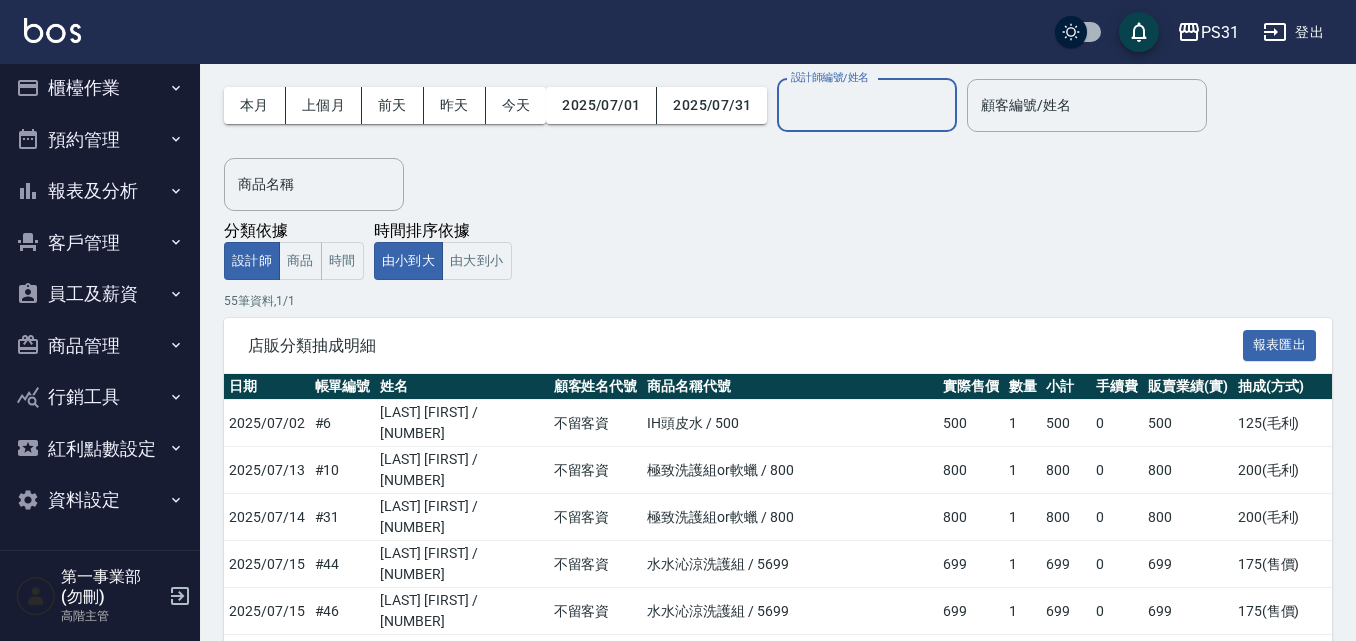 scroll, scrollTop: 0, scrollLeft: 0, axis: both 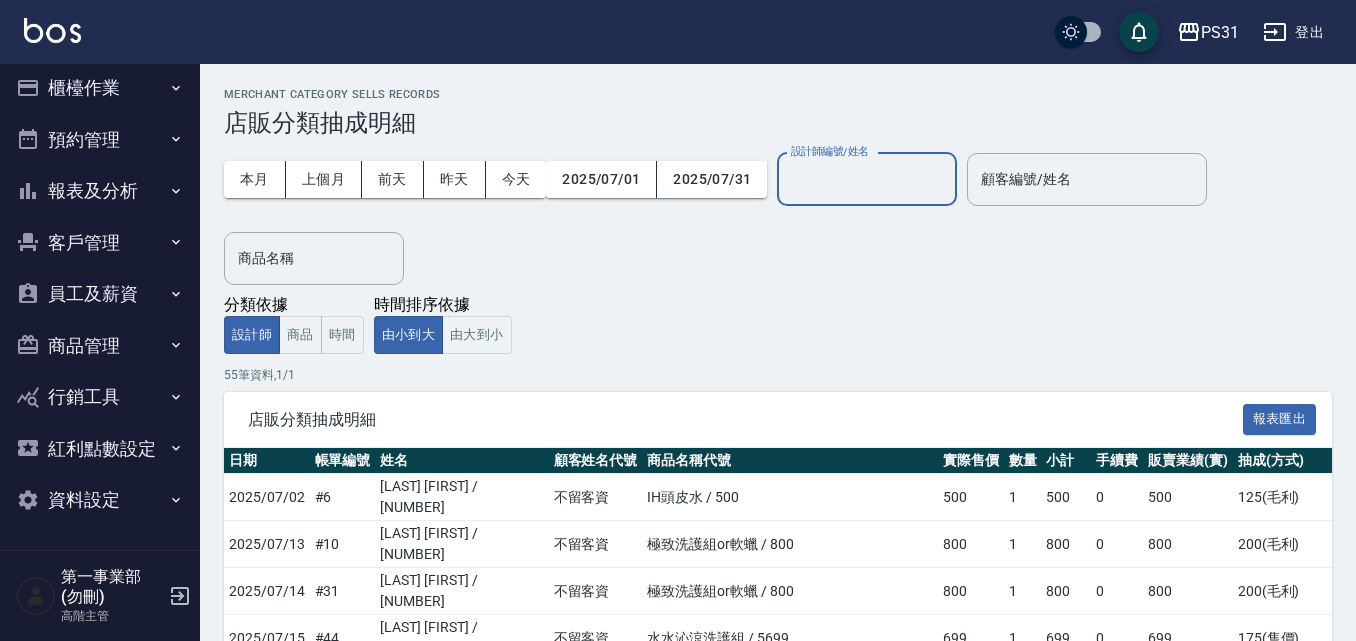 click on "設計師編號/姓名" at bounding box center (867, 179) 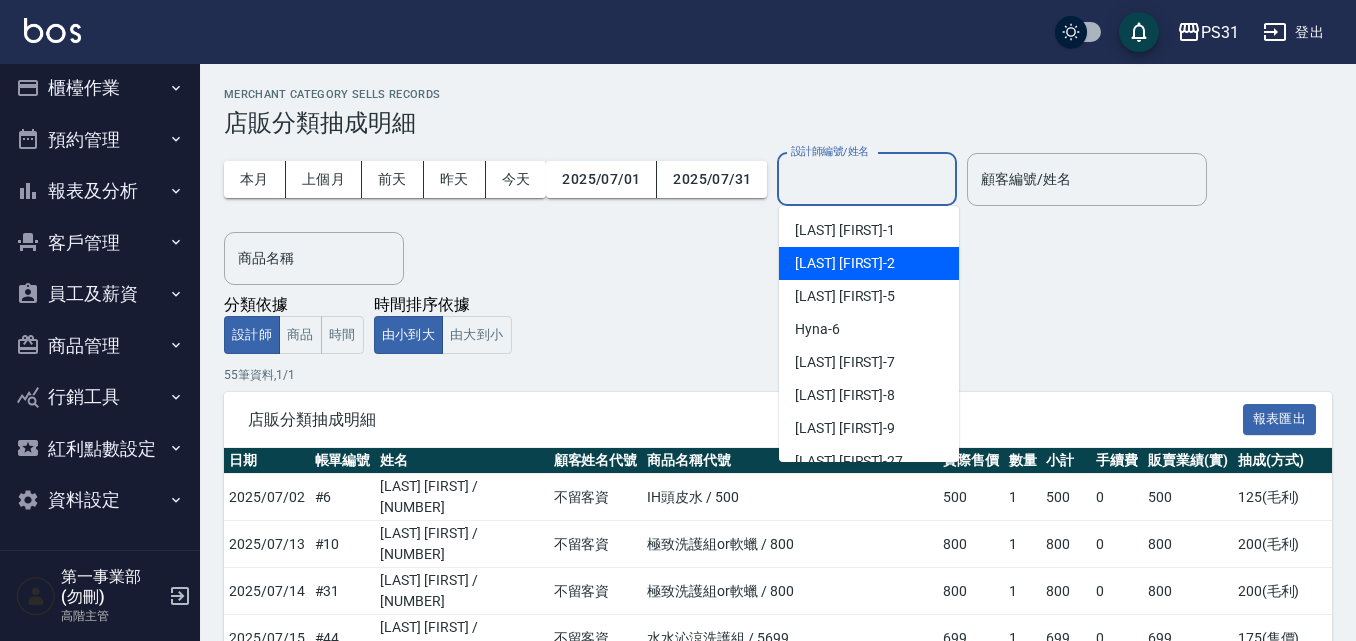 drag, startPoint x: 854, startPoint y: 431, endPoint x: 871, endPoint y: 251, distance: 180.801 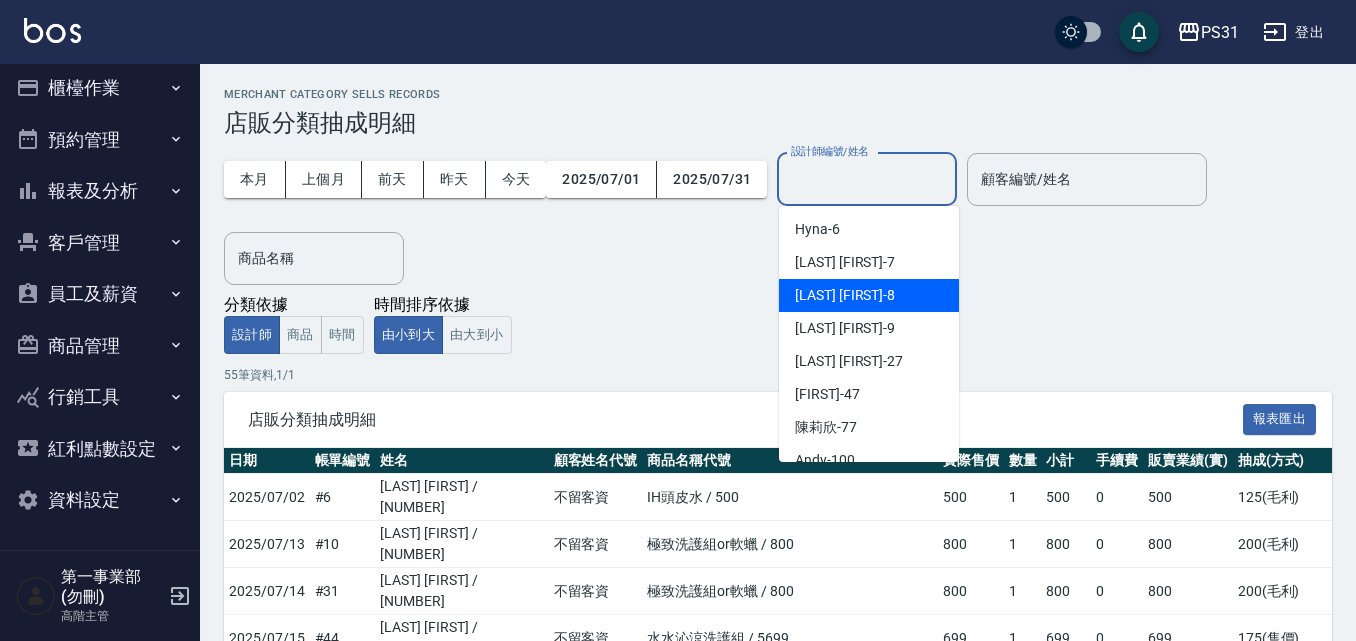 scroll, scrollTop: 123, scrollLeft: 0, axis: vertical 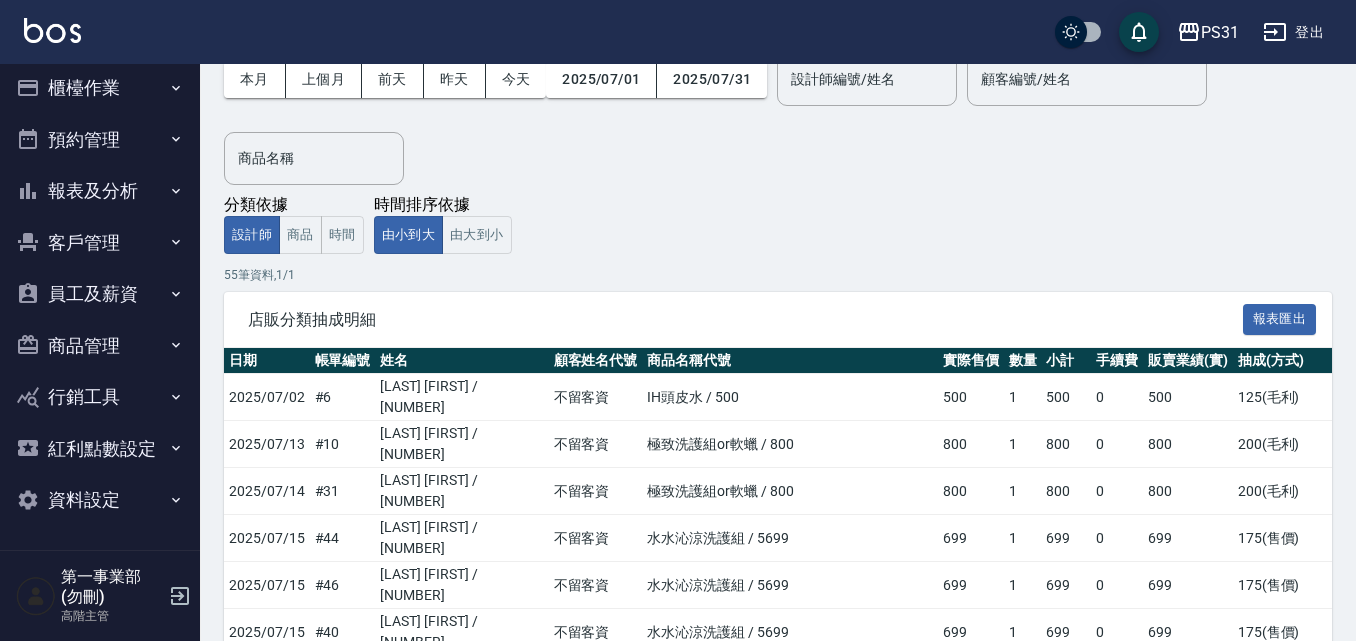 click on "55  筆資料,  1 / 1" at bounding box center (778, 275) 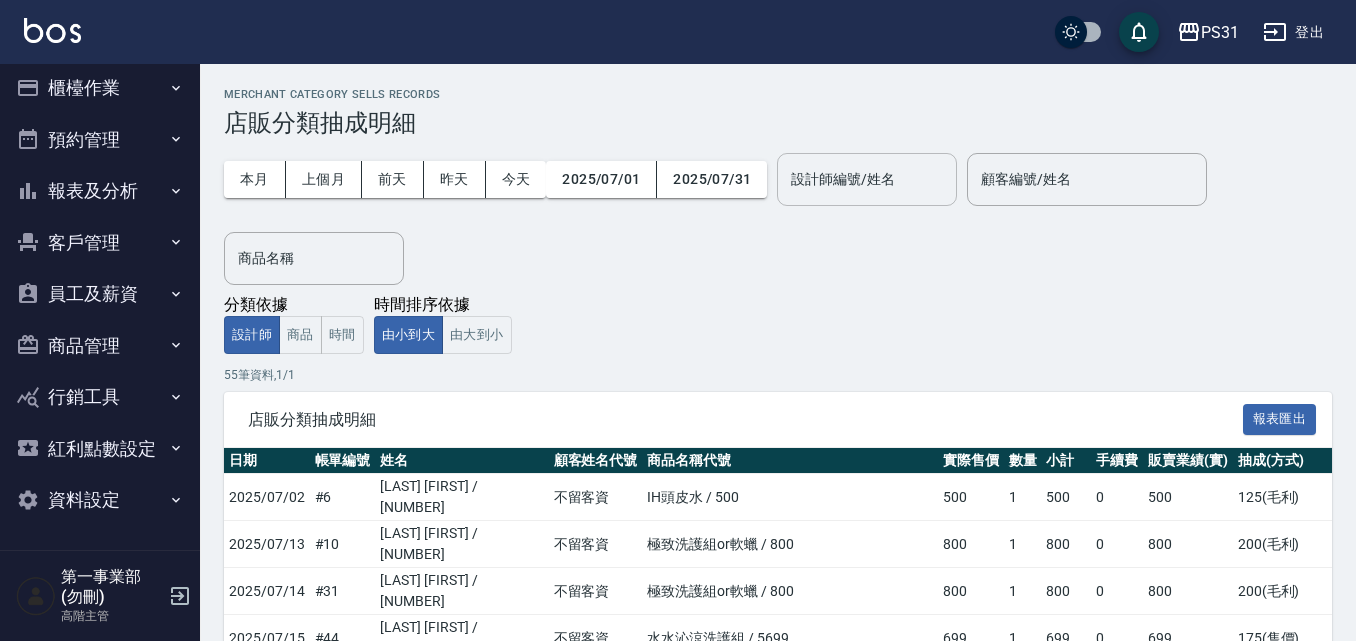 click on "設計師編號/姓名 設計師編號/姓名" at bounding box center [867, 179] 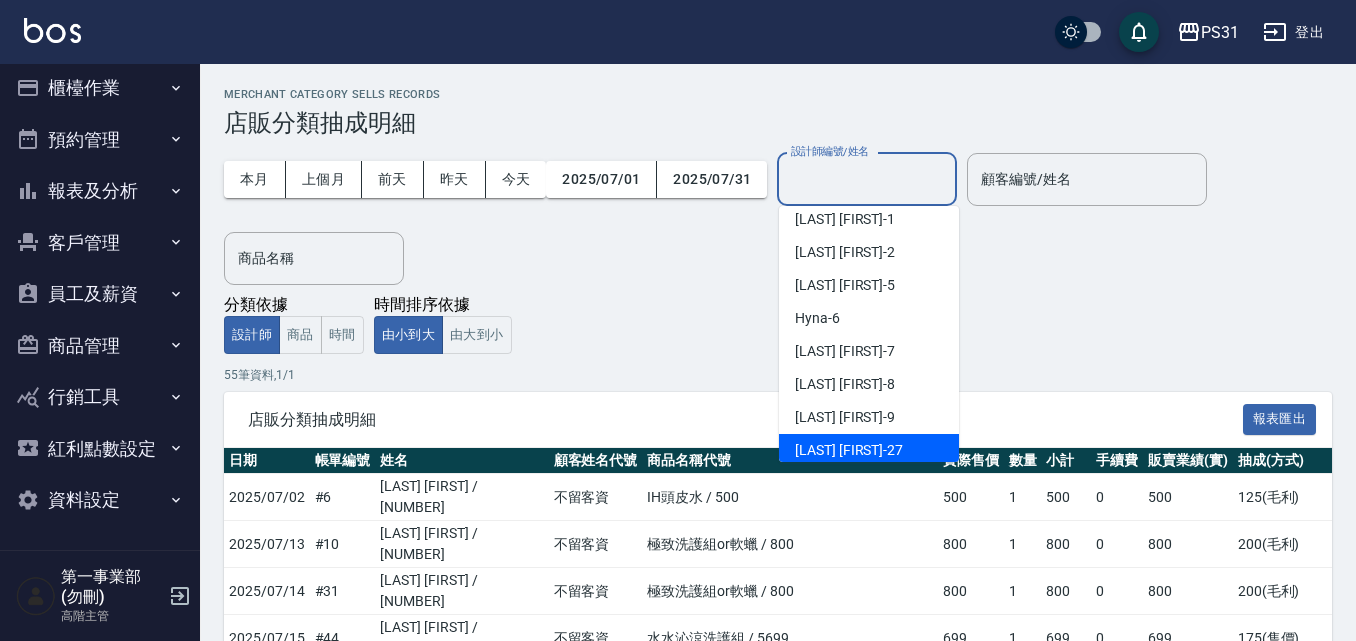 scroll, scrollTop: 0, scrollLeft: 0, axis: both 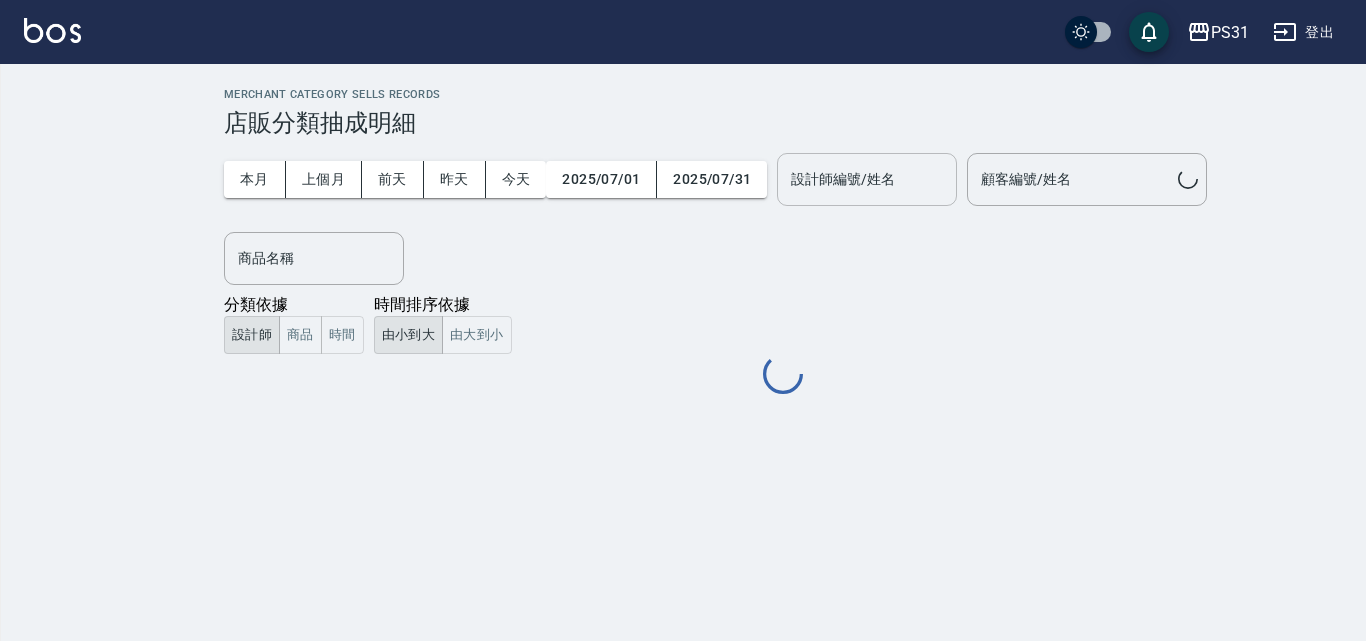 click on "設計師編號/姓名 設計師編號/姓名" at bounding box center (867, 179) 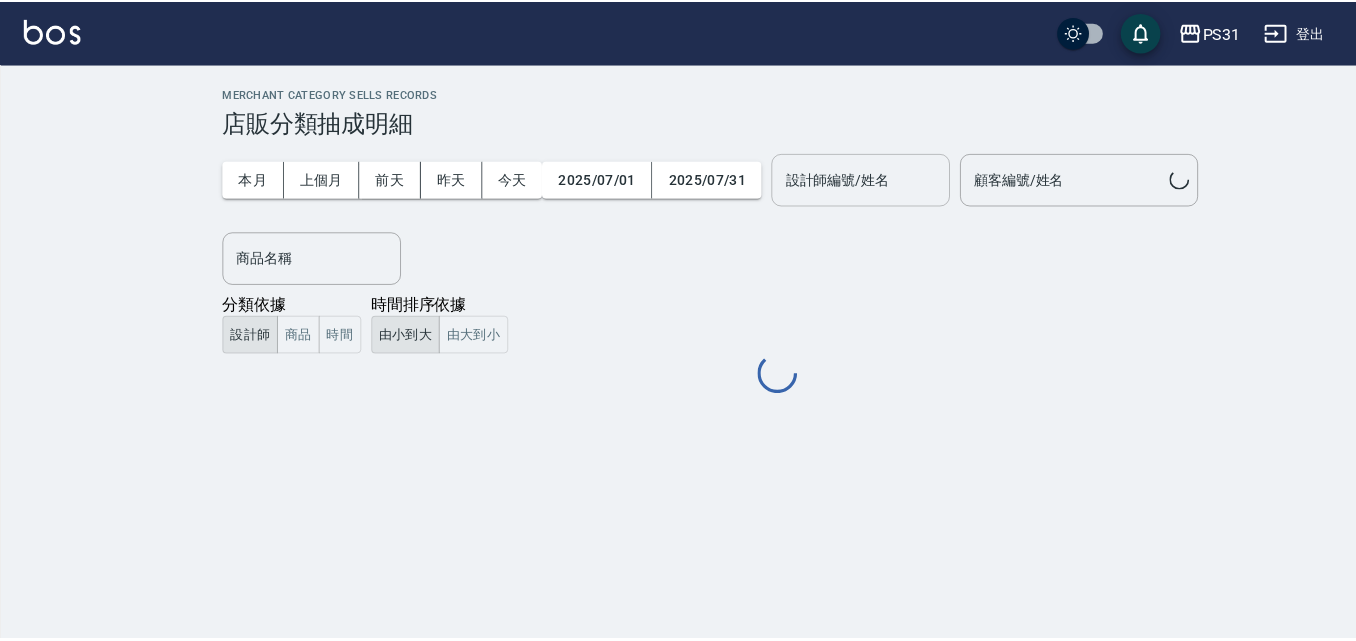 scroll, scrollTop: 0, scrollLeft: 0, axis: both 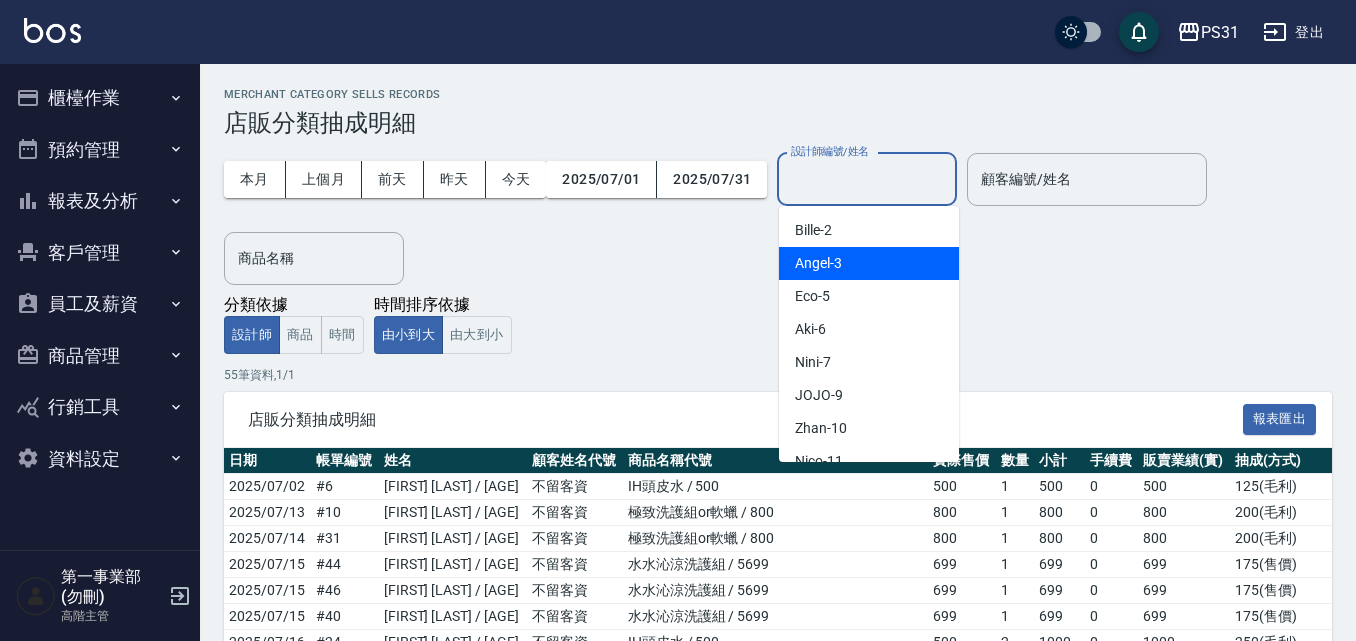 click on "Angel -3" at bounding box center (869, 263) 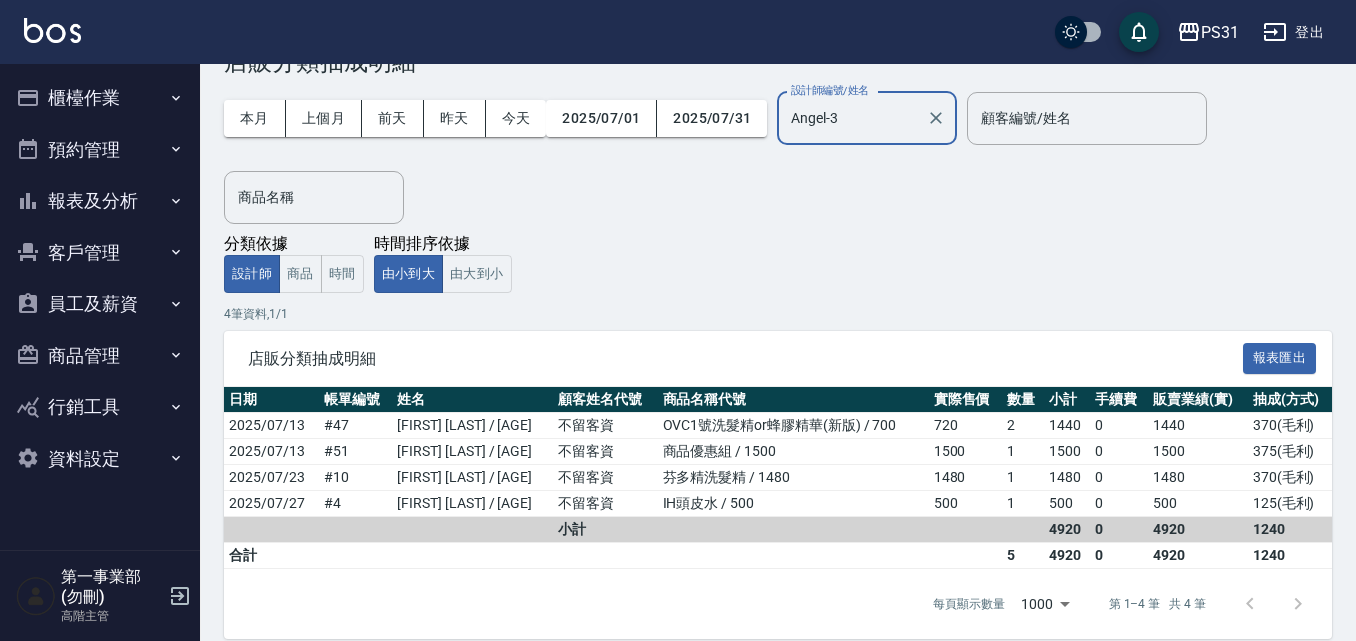 scroll, scrollTop: 86, scrollLeft: 0, axis: vertical 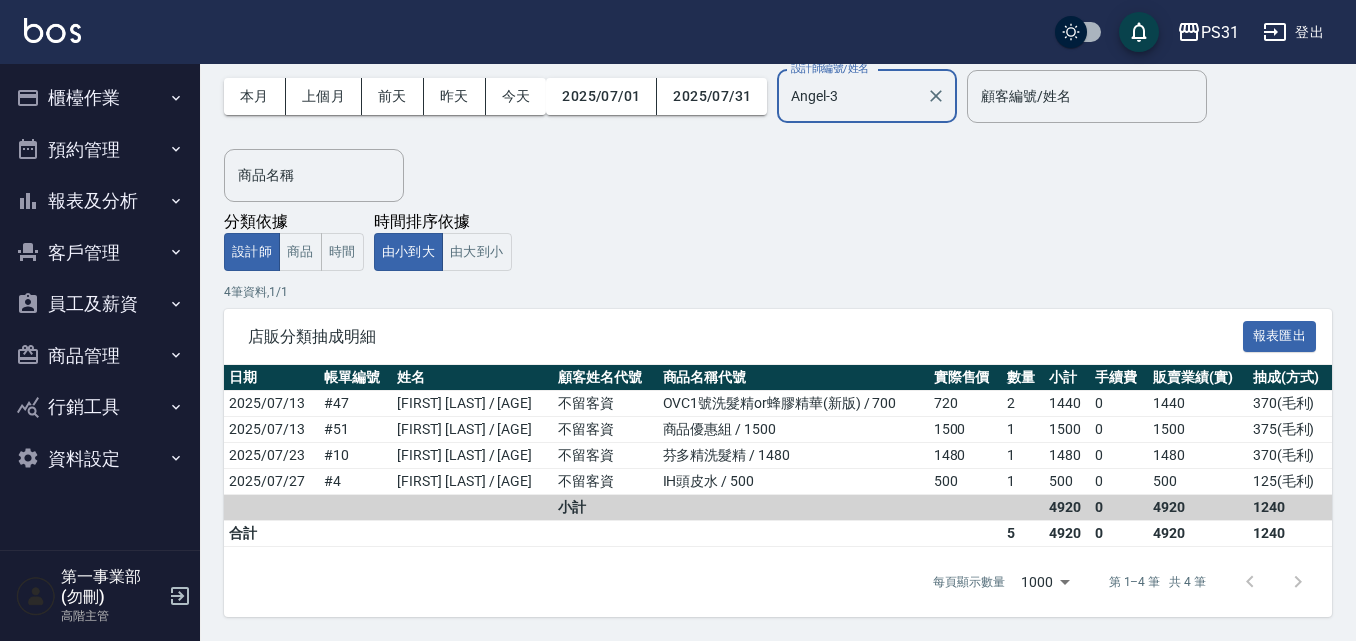 click 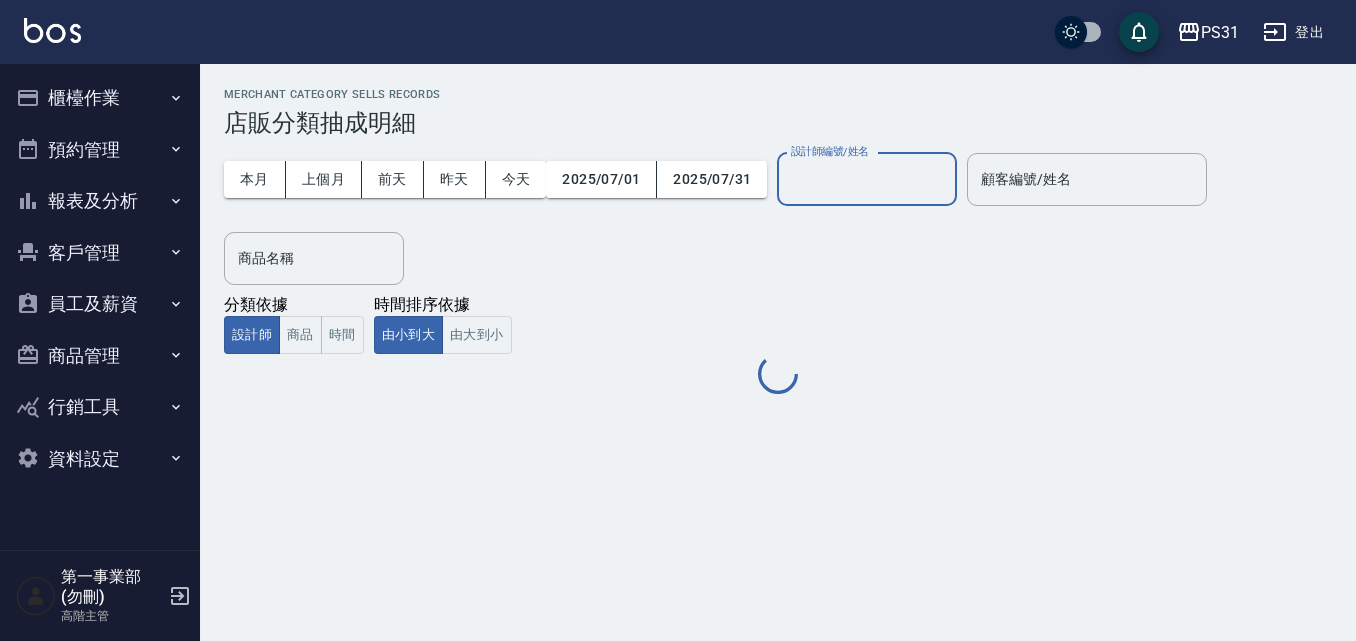 scroll, scrollTop: 0, scrollLeft: 0, axis: both 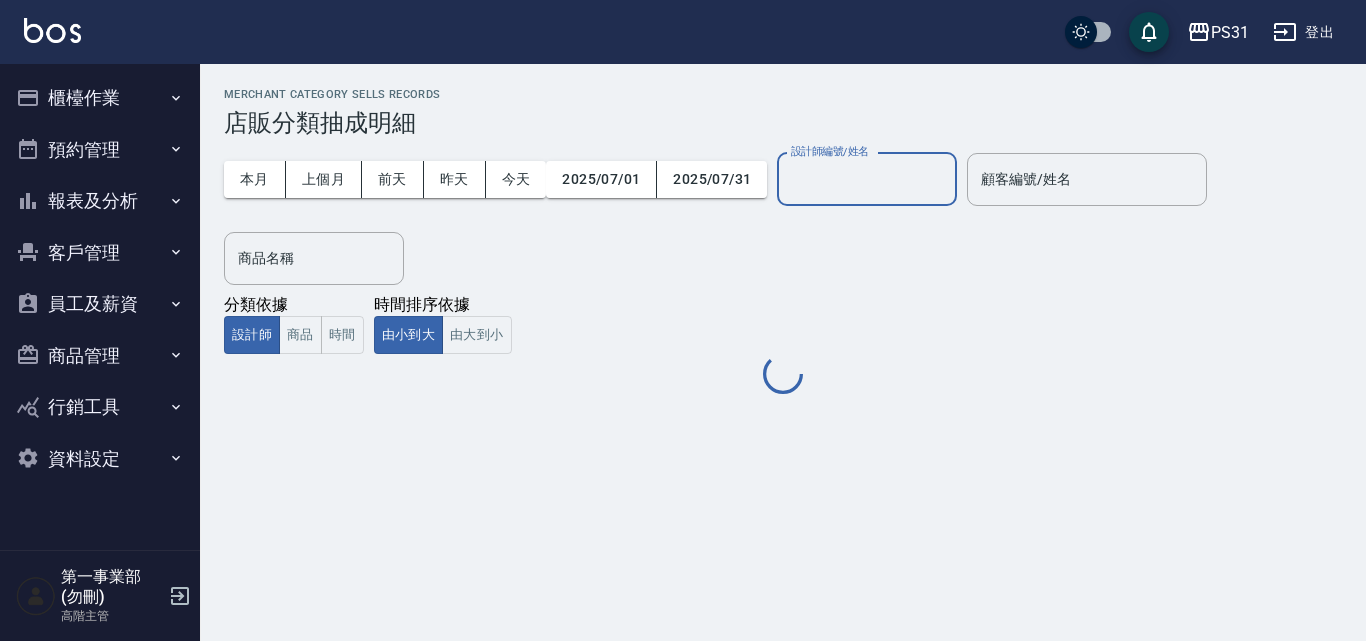 click on "設計師編號/姓名" at bounding box center (867, 179) 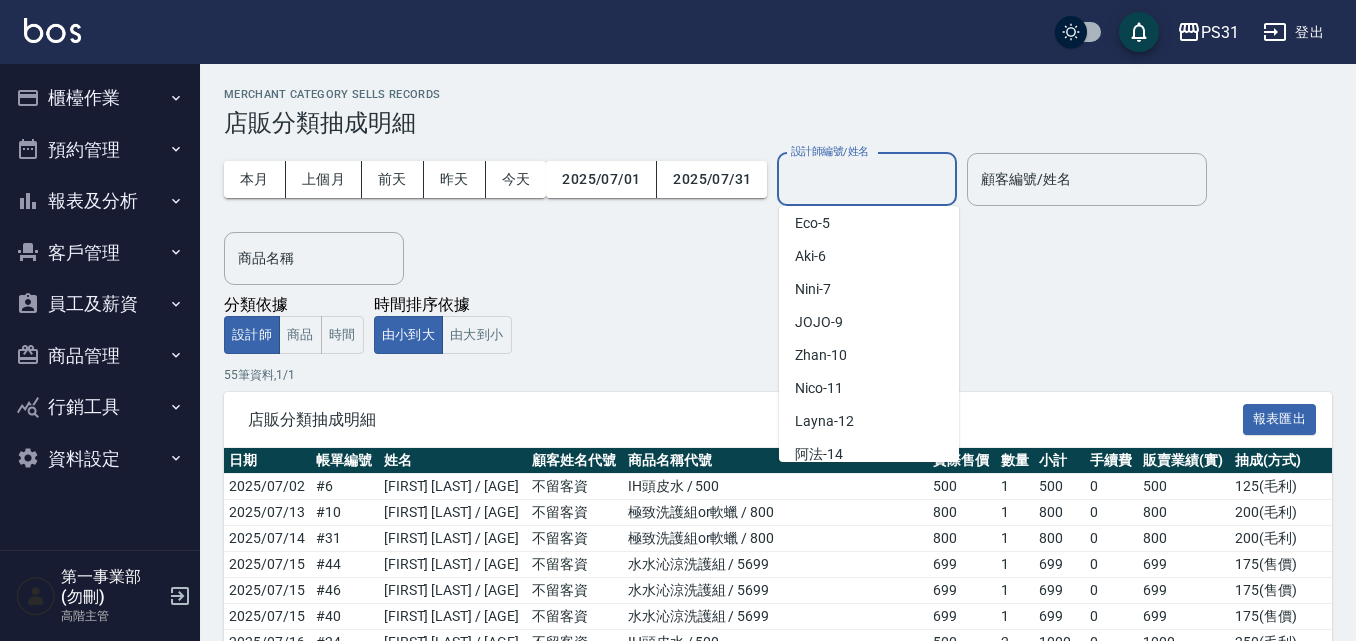 scroll, scrollTop: 0, scrollLeft: 0, axis: both 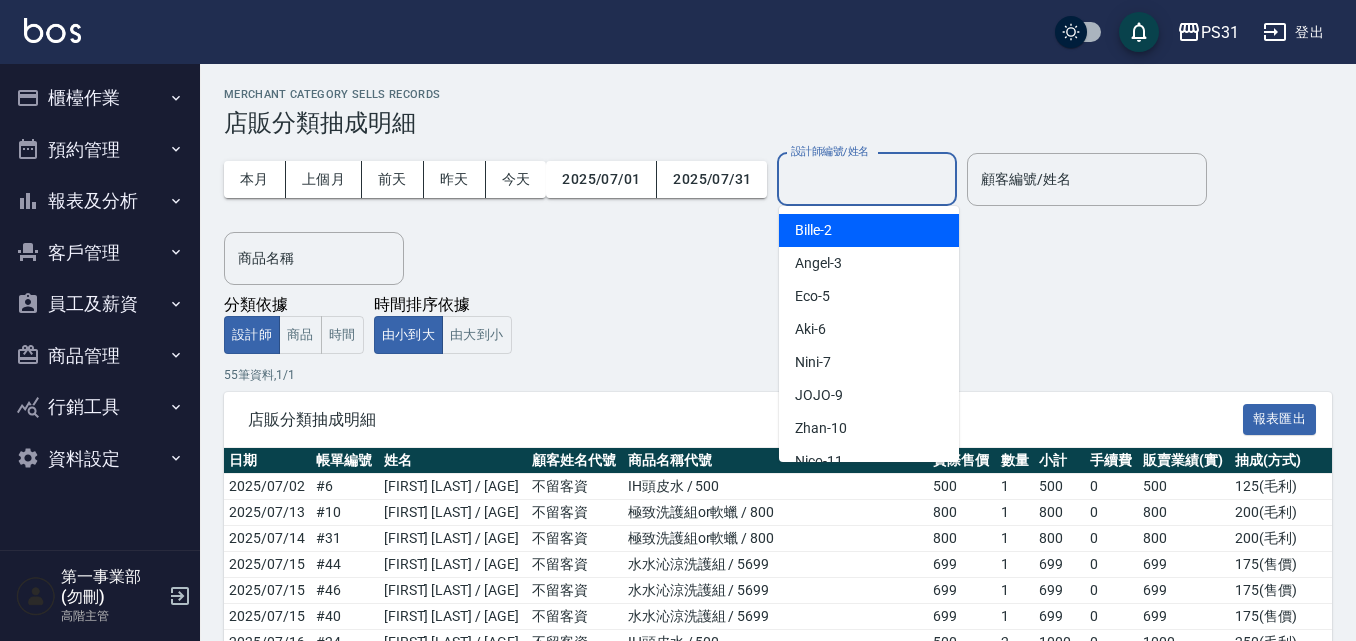 click on "Bille -2" at bounding box center (869, 230) 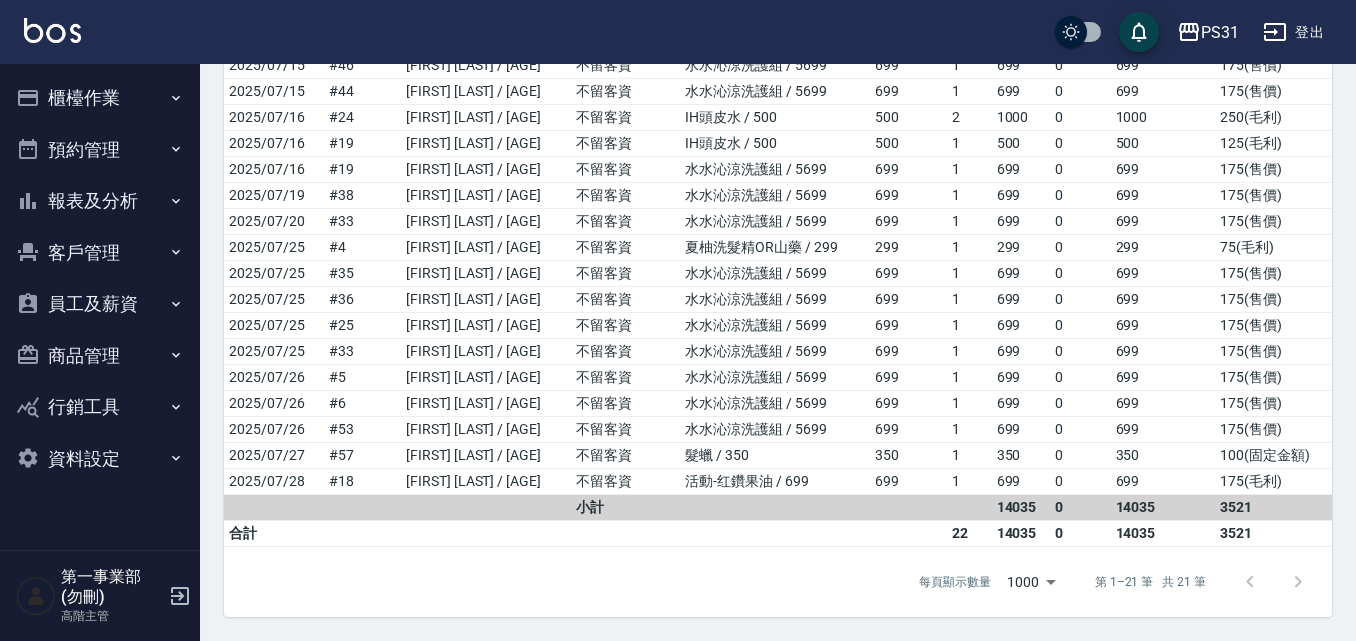 scroll, scrollTop: 528, scrollLeft: 0, axis: vertical 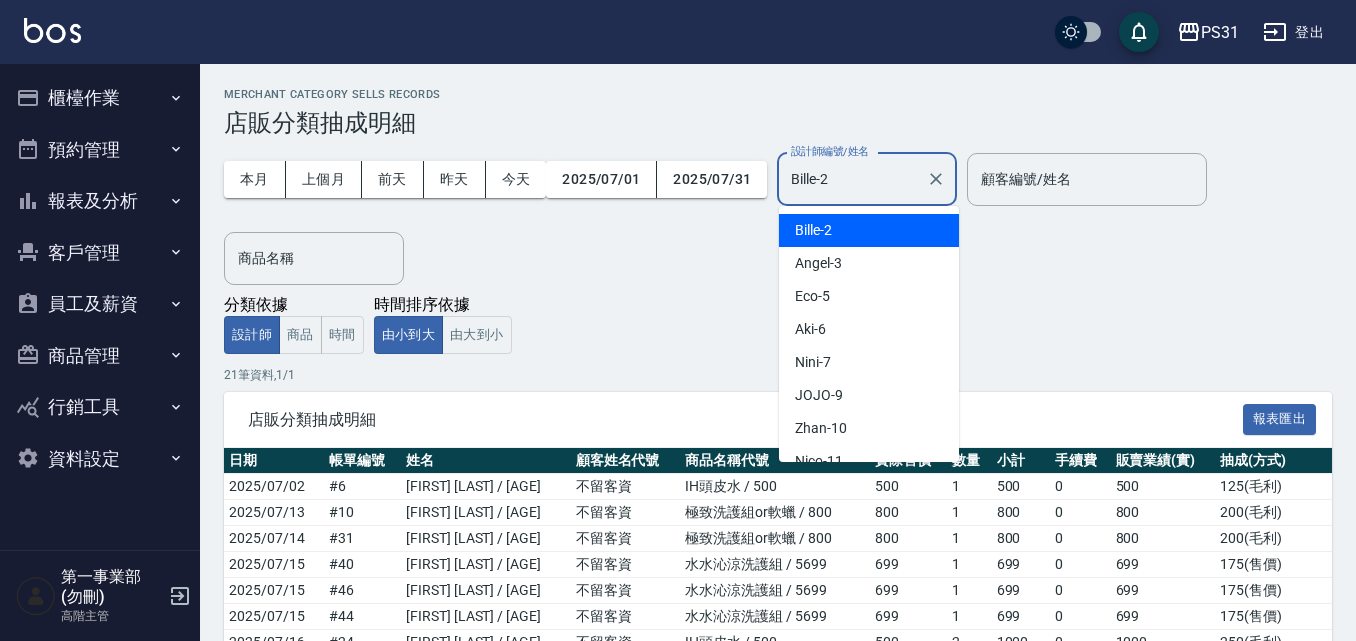 click on "Bille-2" at bounding box center (852, 179) 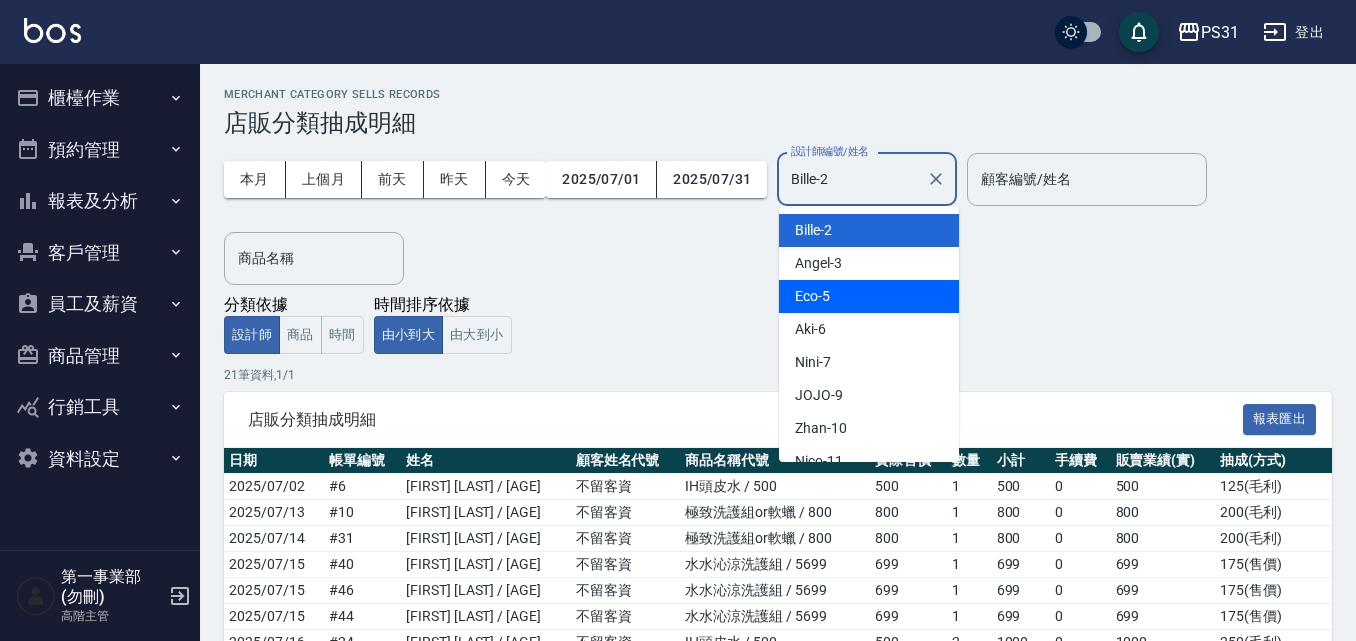 click on "Eco -5" at bounding box center (869, 296) 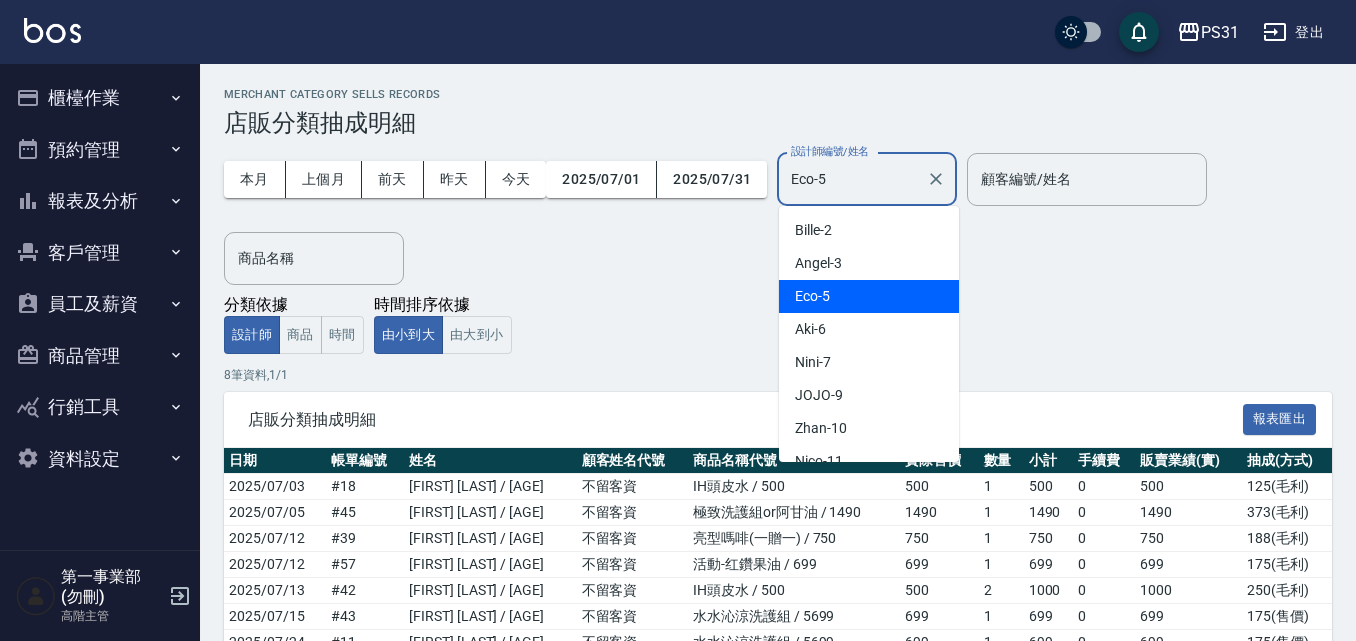 click on "Eco-5" at bounding box center (852, 179) 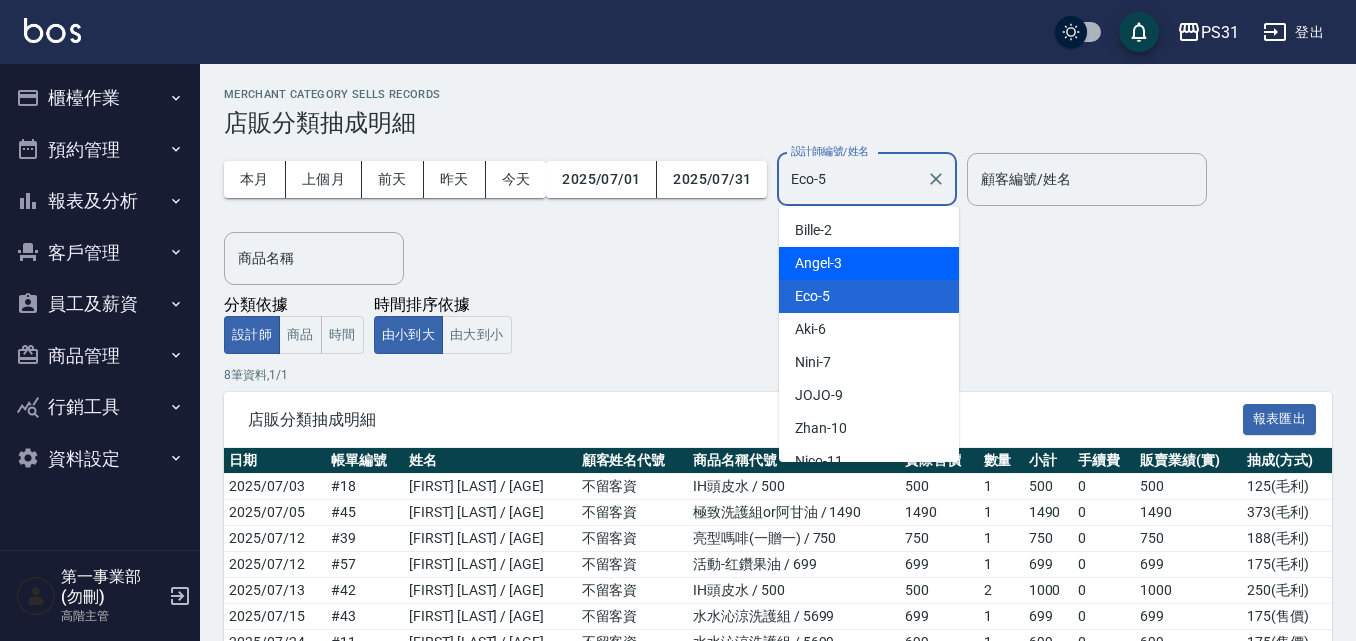 click on "Angel -3" at bounding box center [869, 263] 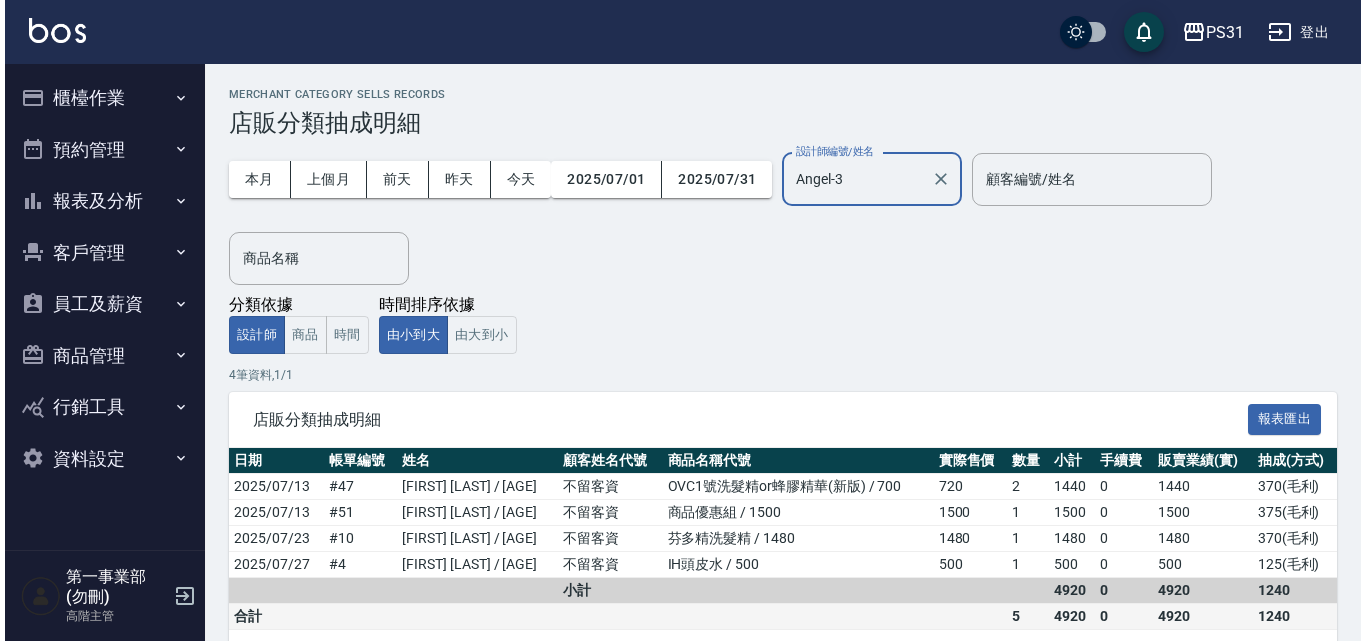 scroll, scrollTop: 86, scrollLeft: 0, axis: vertical 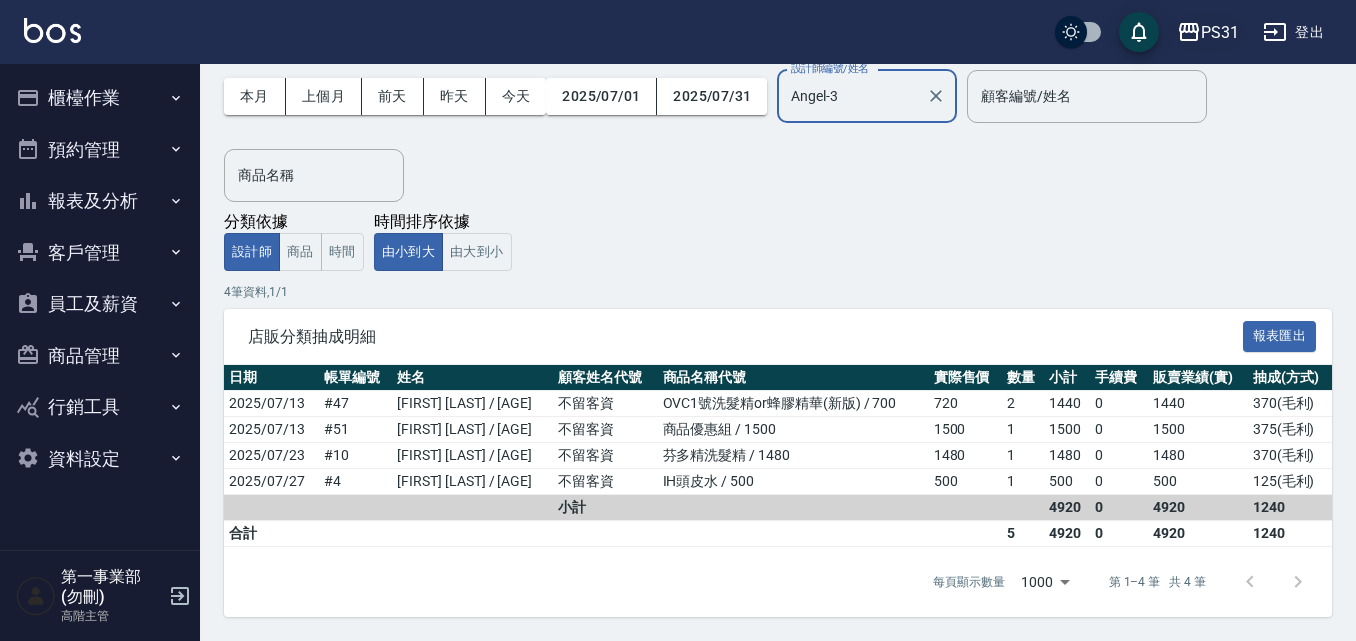 click 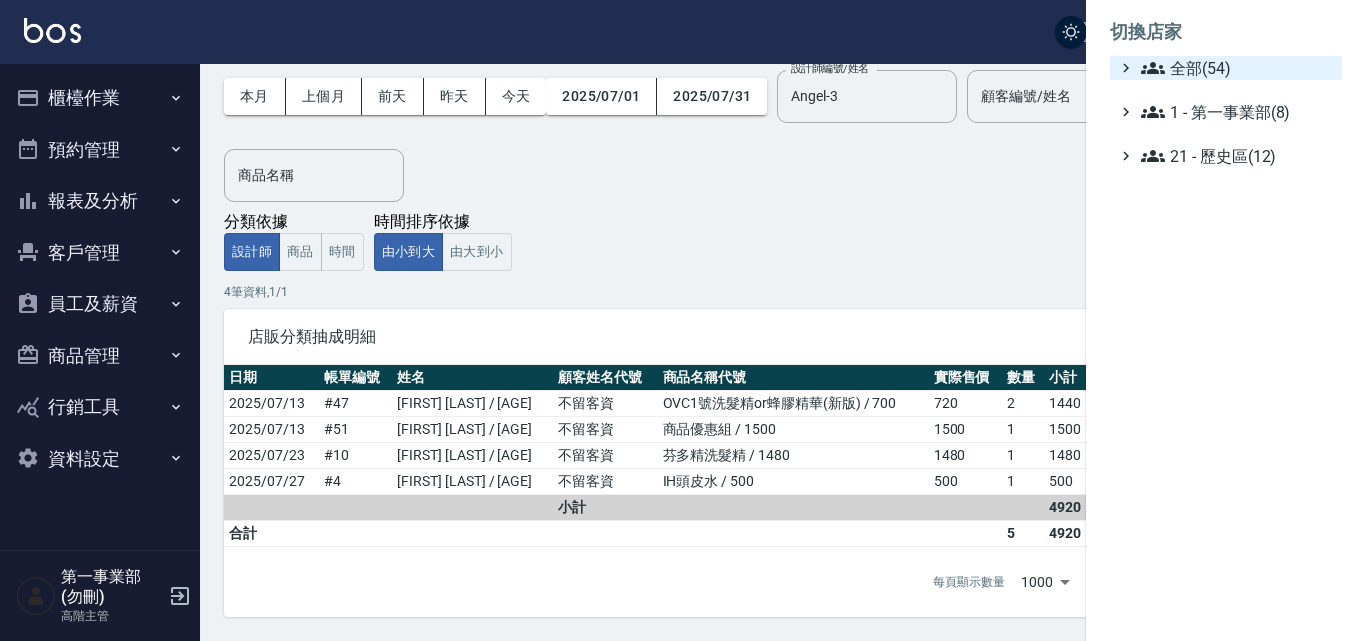 click on "全部(54)" at bounding box center (1237, 68) 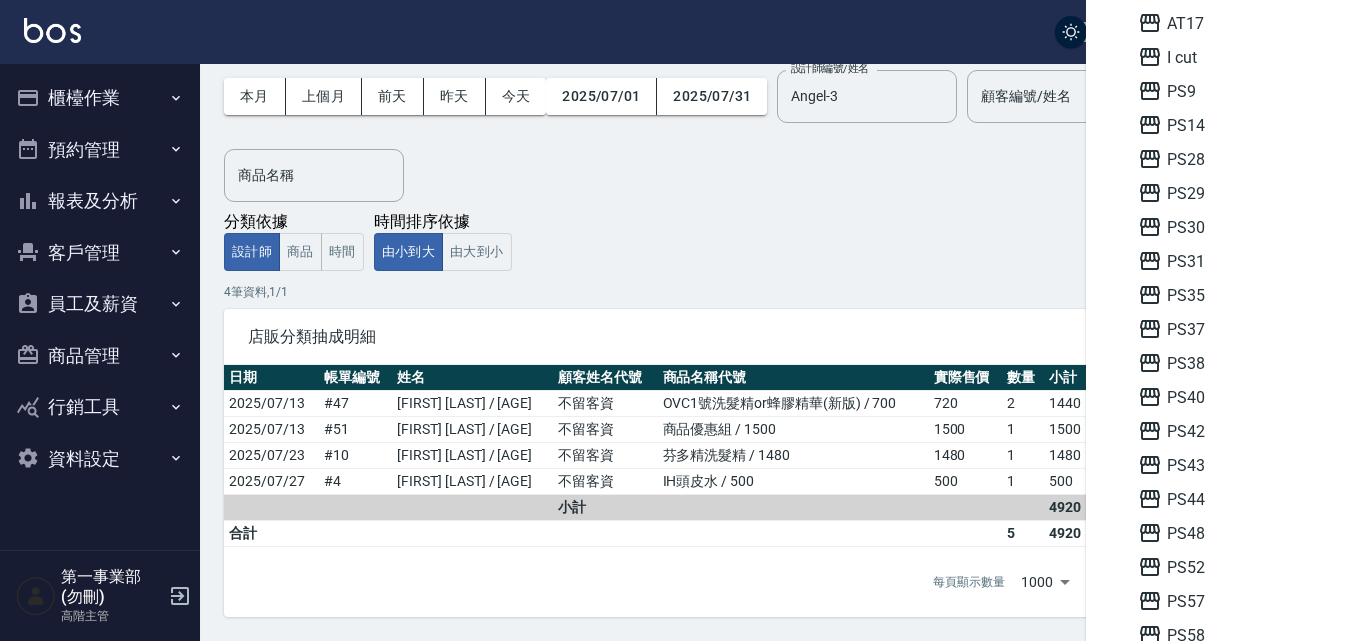 scroll, scrollTop: 300, scrollLeft: 0, axis: vertical 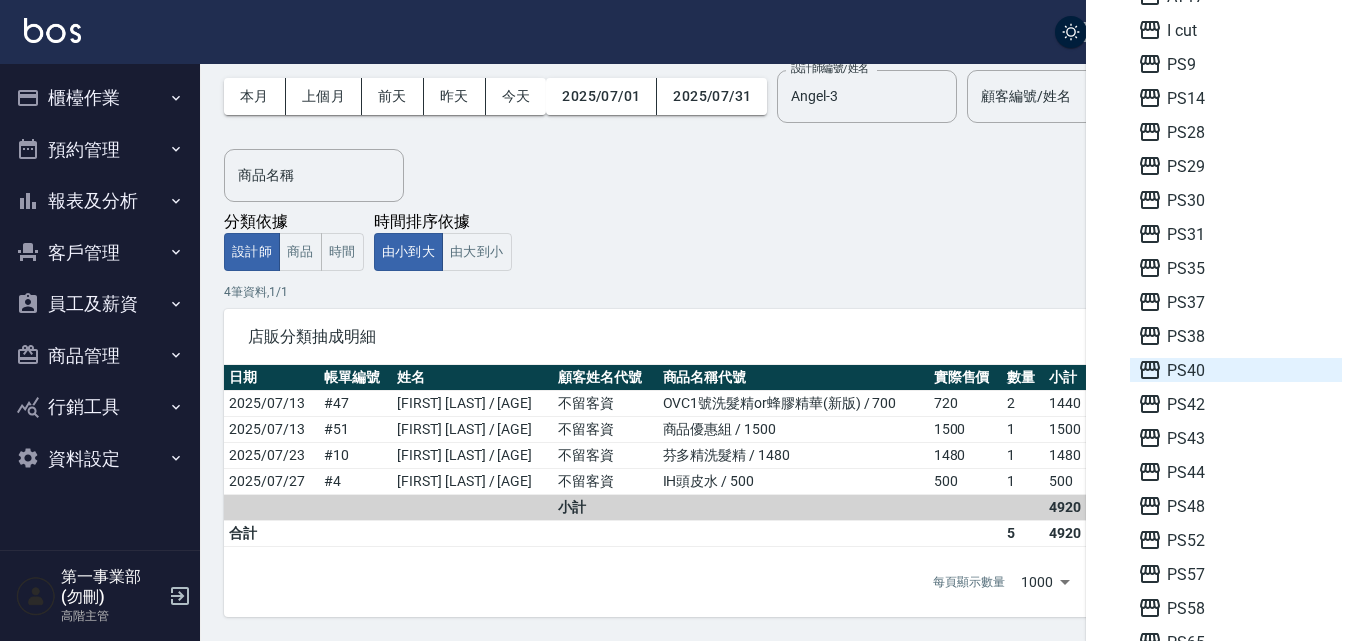 click on "PS40" at bounding box center [1236, 370] 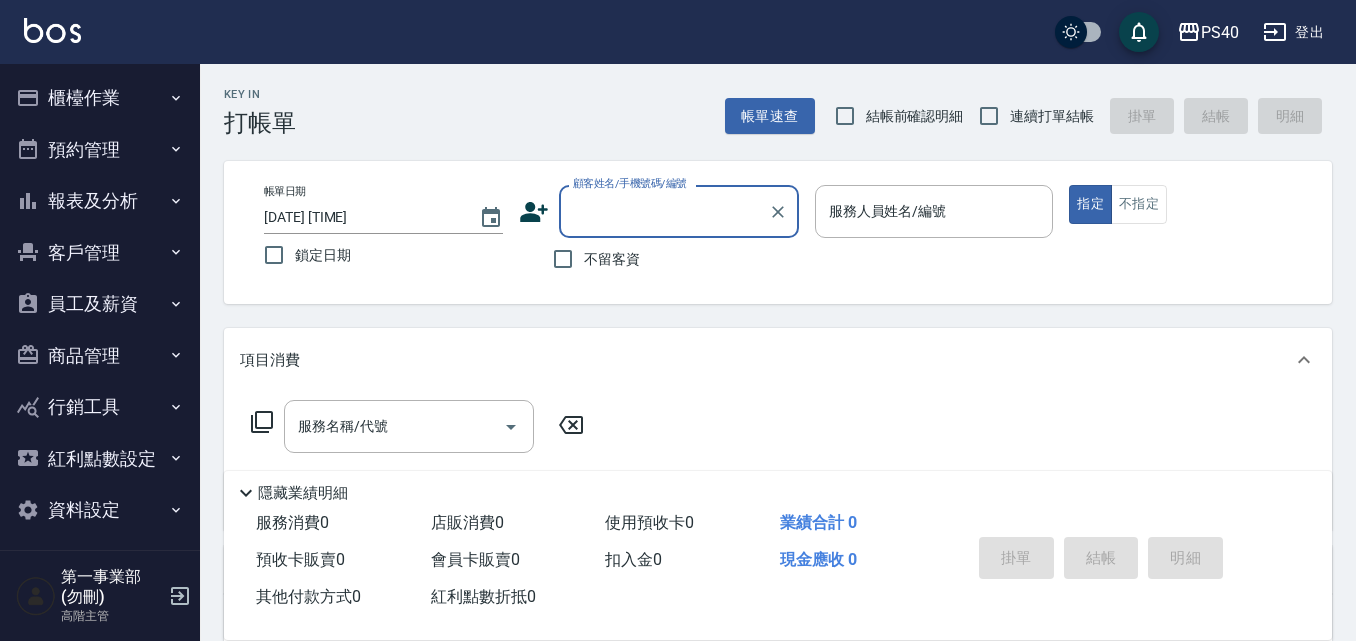 scroll, scrollTop: 0, scrollLeft: 0, axis: both 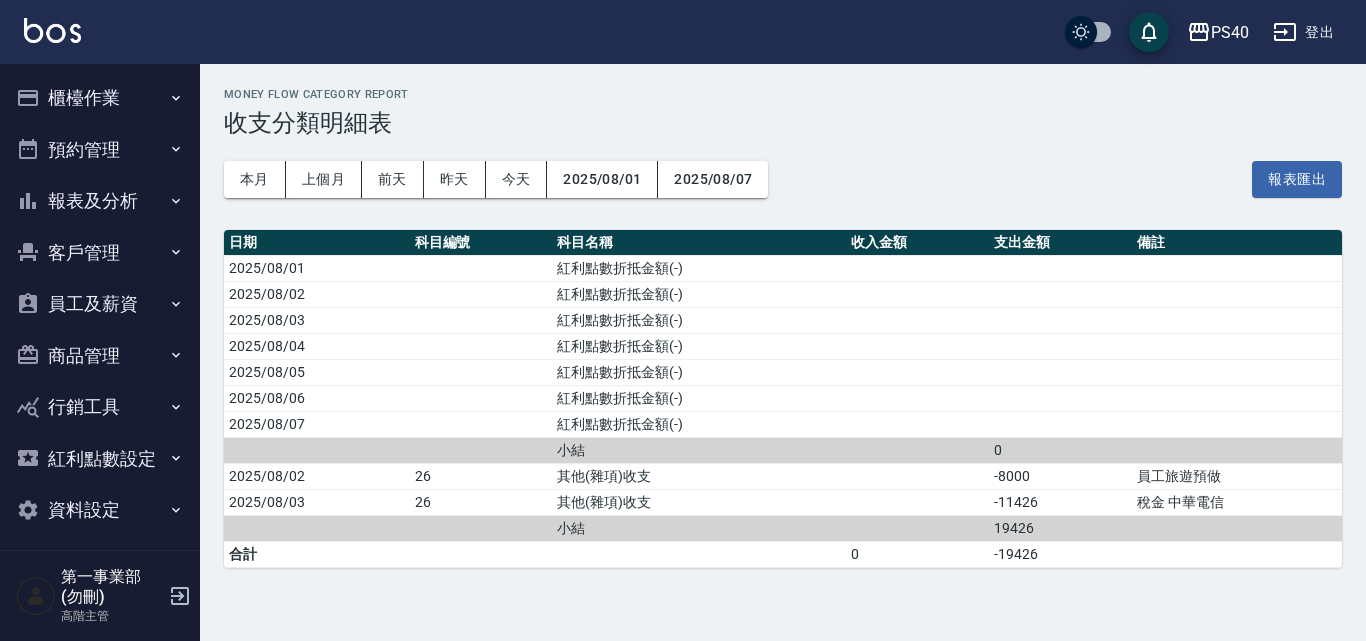 click on "報表及分析" at bounding box center [100, 201] 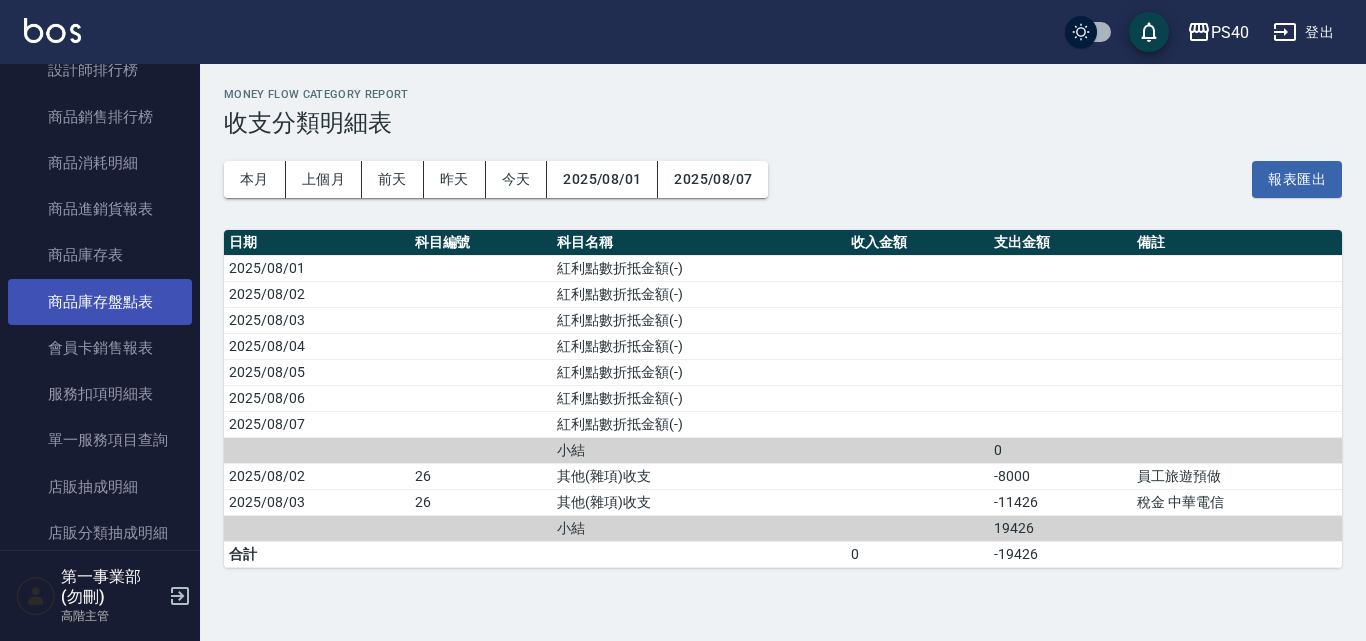scroll, scrollTop: 1100, scrollLeft: 0, axis: vertical 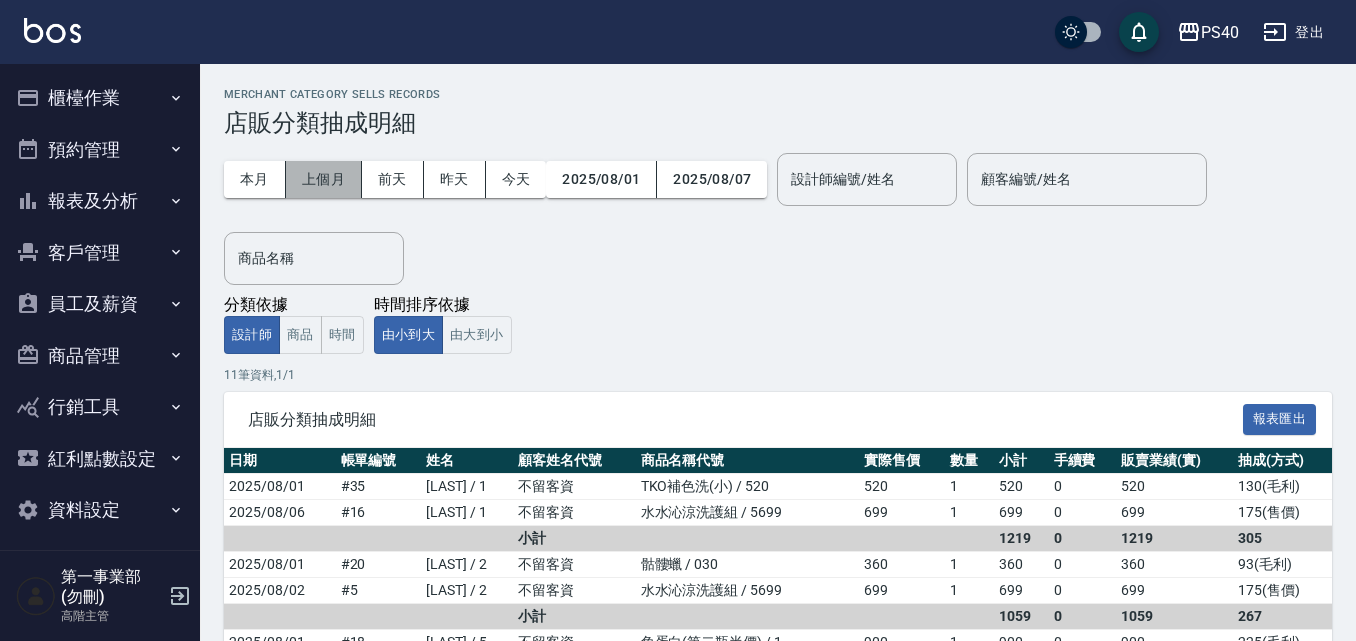 click on "上個月" at bounding box center [324, 179] 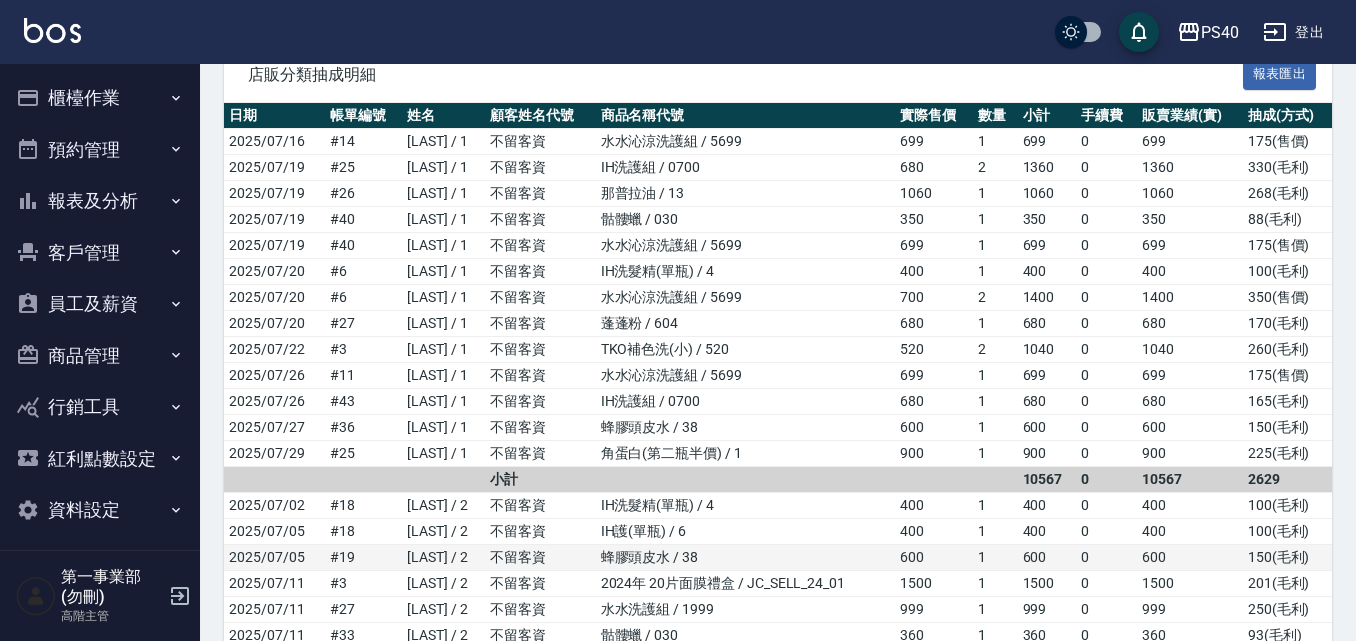 scroll, scrollTop: 300, scrollLeft: 0, axis: vertical 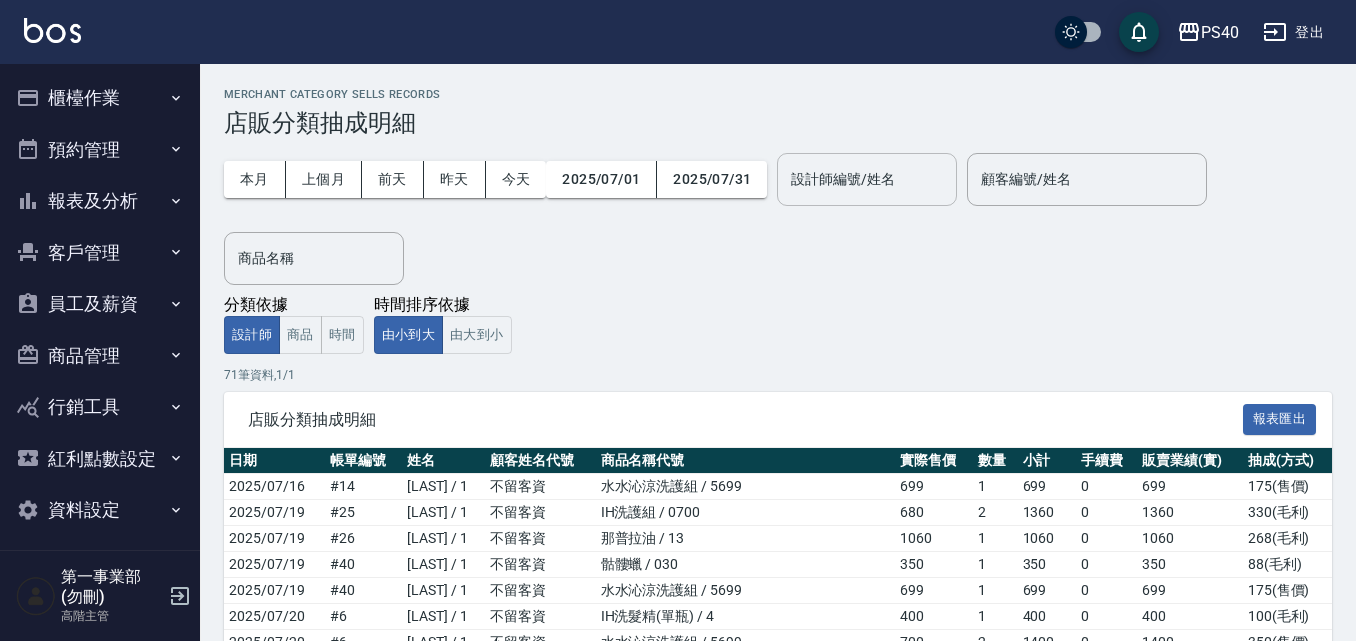 click on "設計師編號/姓名 設計師編號/姓名" at bounding box center (867, 179) 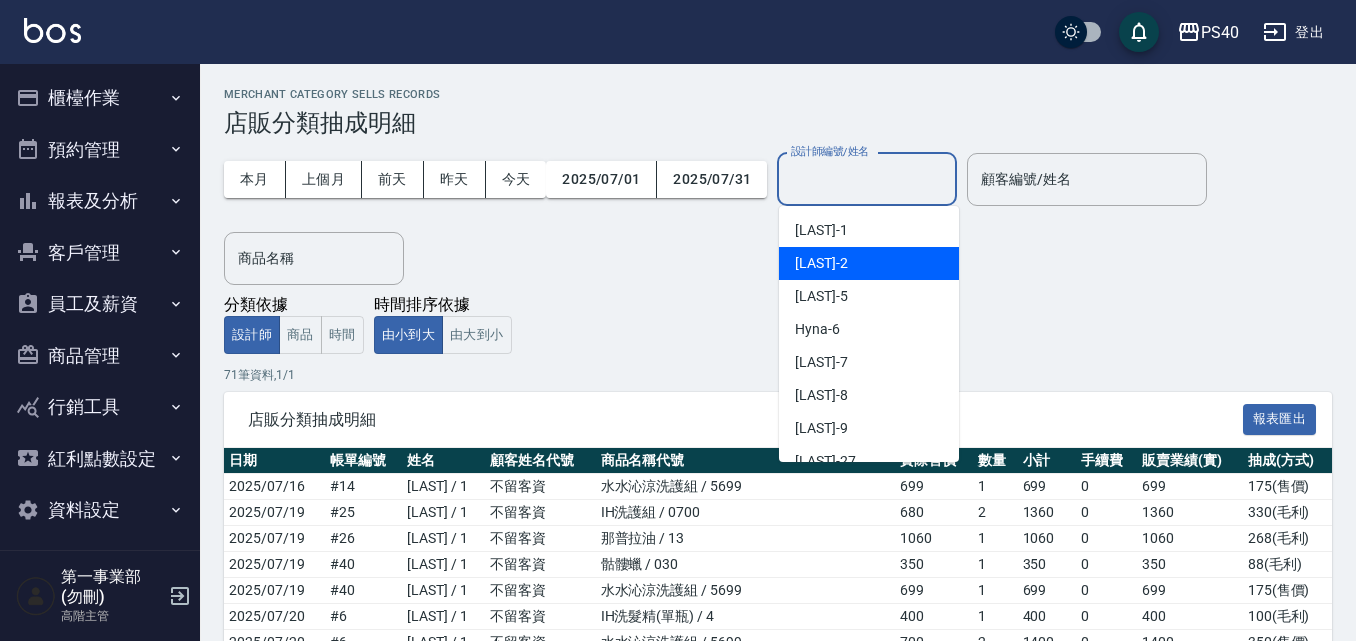 click on "[LAST] -2" at bounding box center (869, 263) 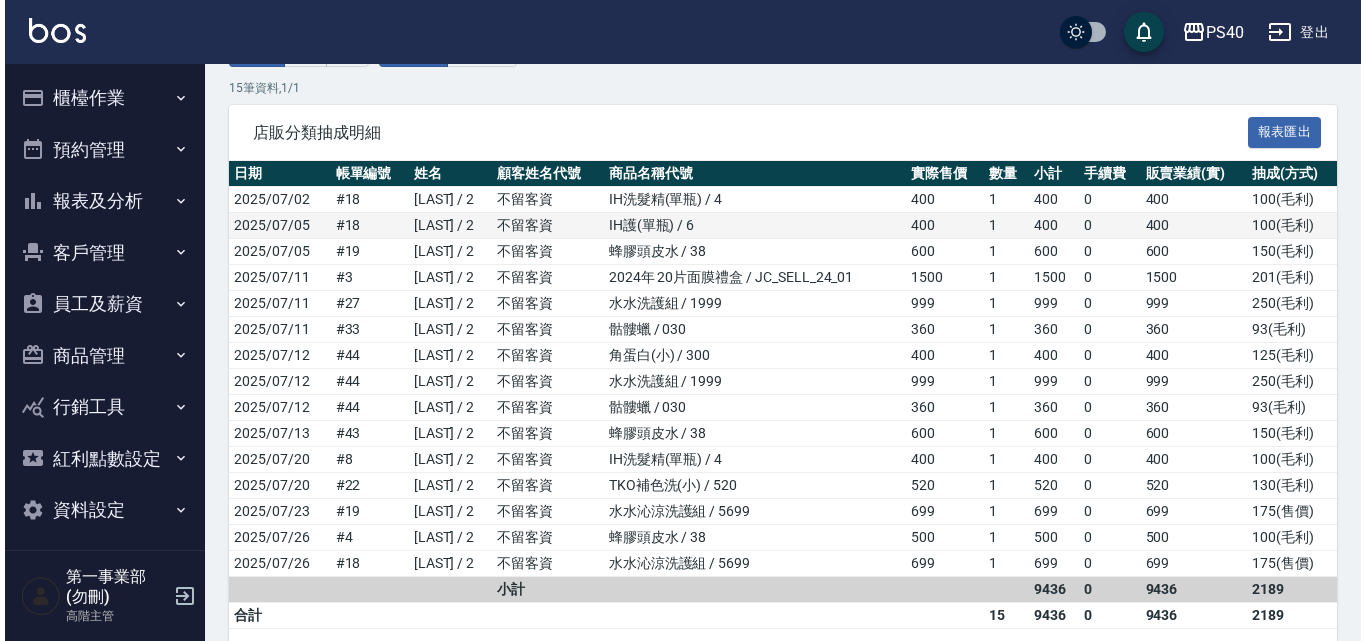 scroll, scrollTop: 372, scrollLeft: 0, axis: vertical 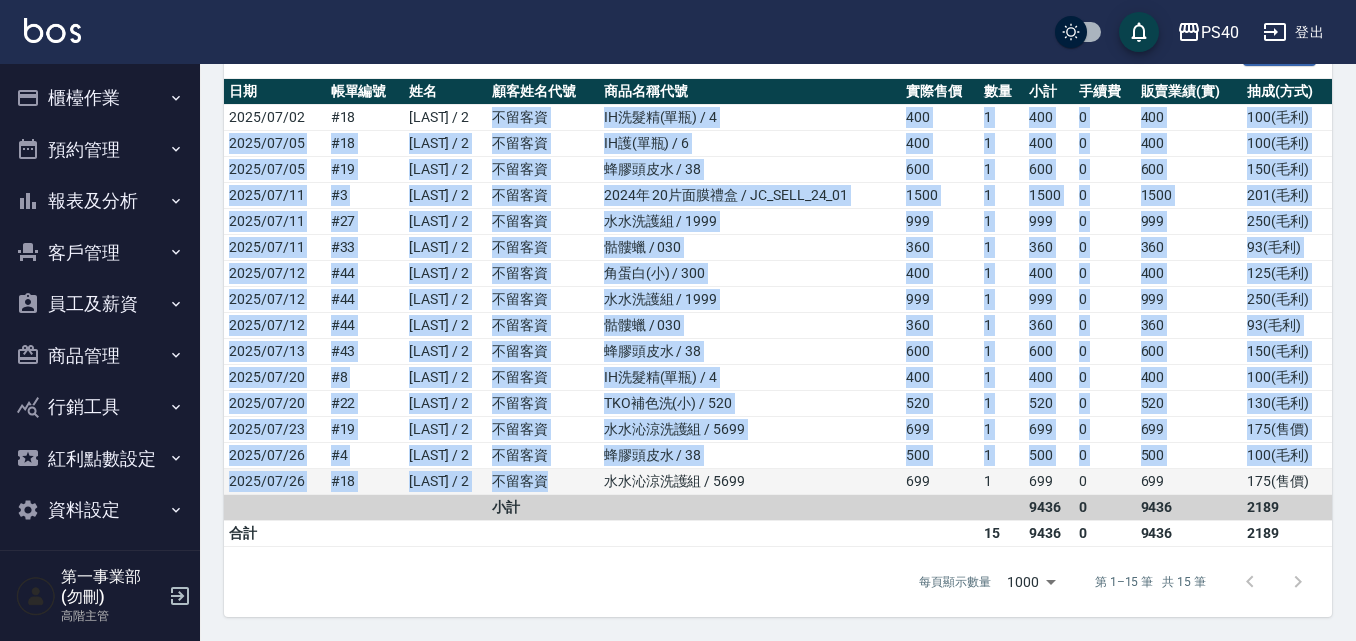 drag, startPoint x: 498, startPoint y: 111, endPoint x: 568, endPoint y: 484, distance: 379.51154 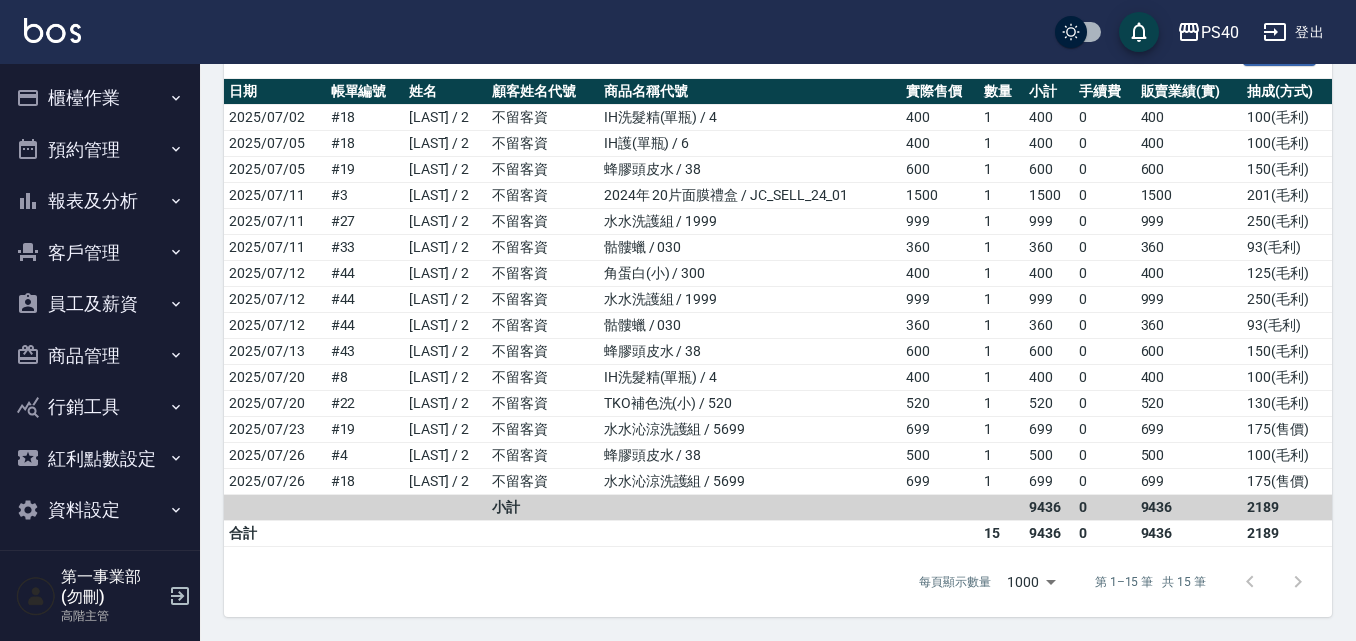 click at bounding box center [750, 508] 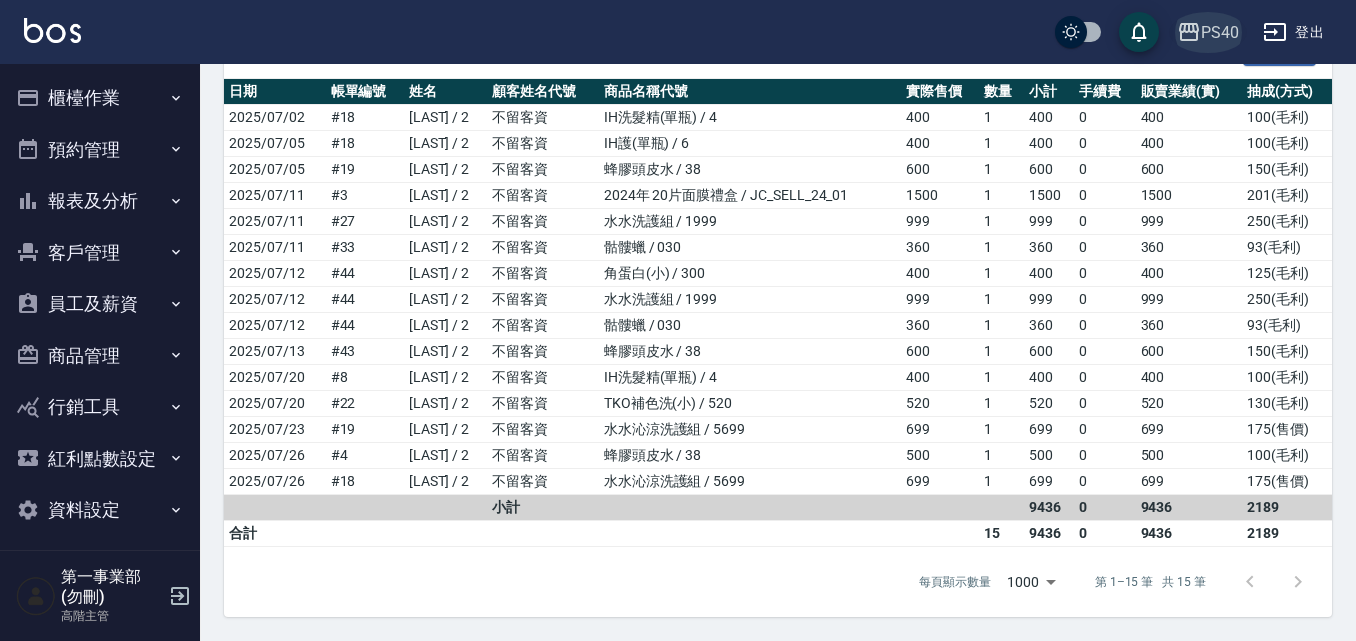 click on "PS40" at bounding box center (1220, 32) 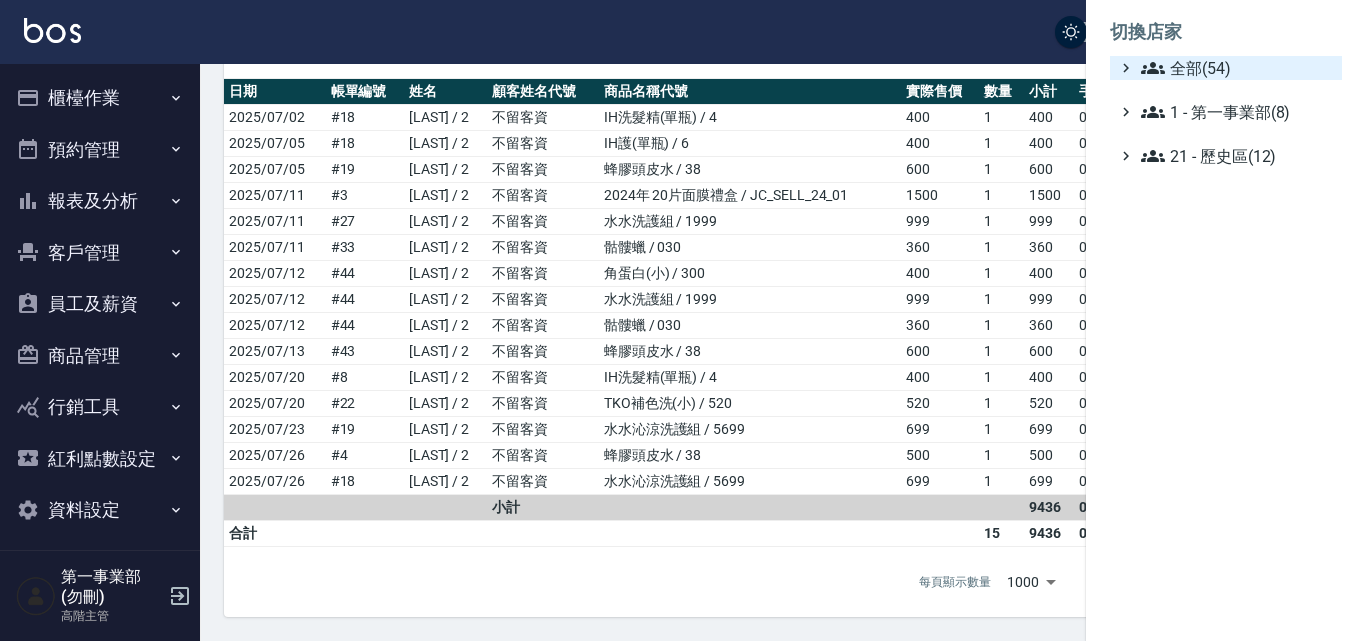 click on "全部(54)" at bounding box center (1237, 68) 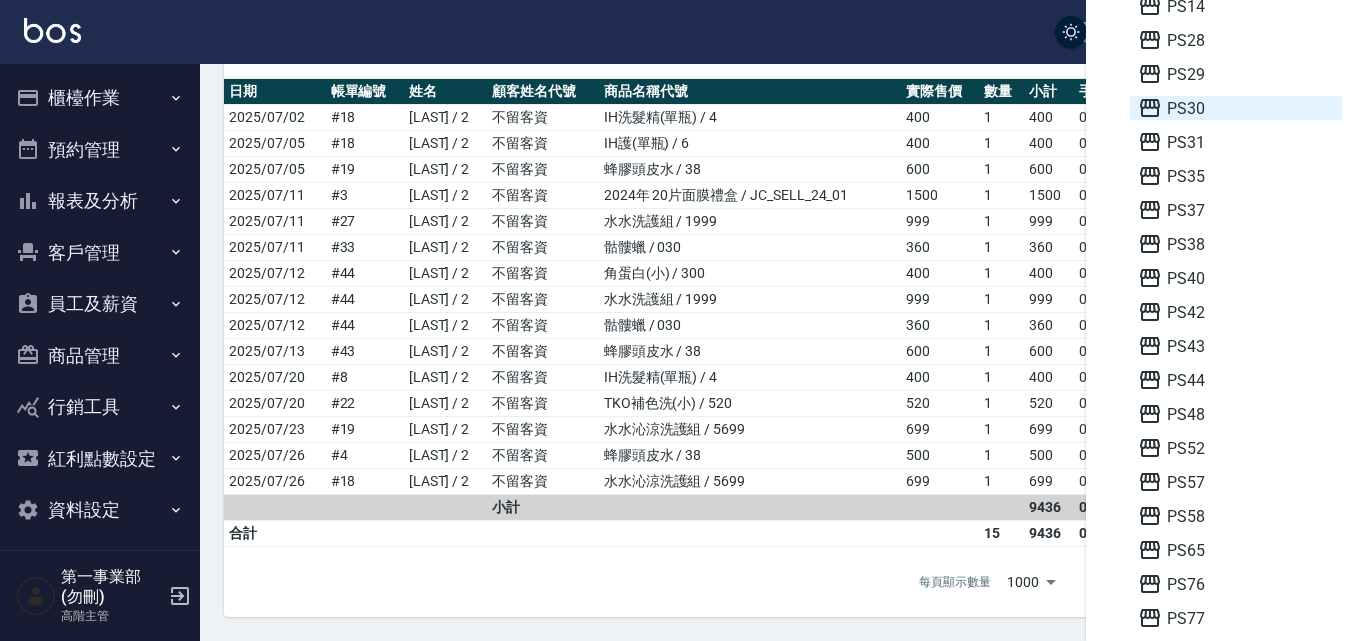 scroll, scrollTop: 400, scrollLeft: 0, axis: vertical 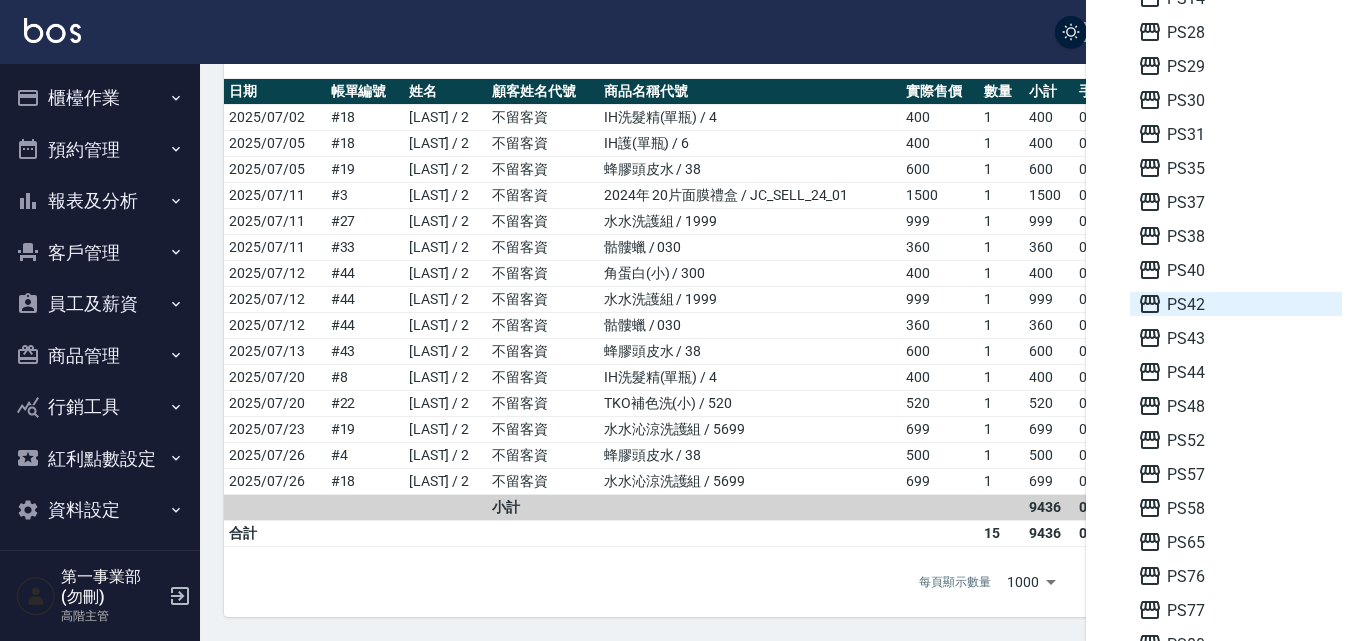 click on "PS42" at bounding box center (1236, 304) 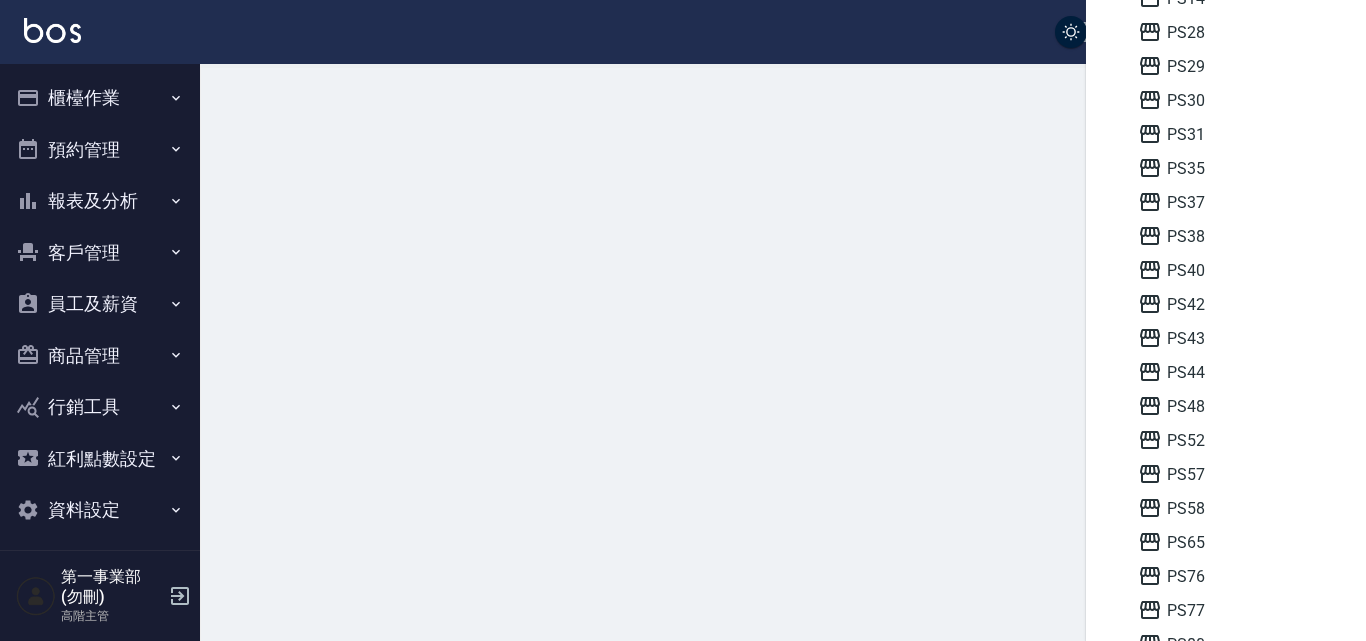 scroll, scrollTop: 0, scrollLeft: 0, axis: both 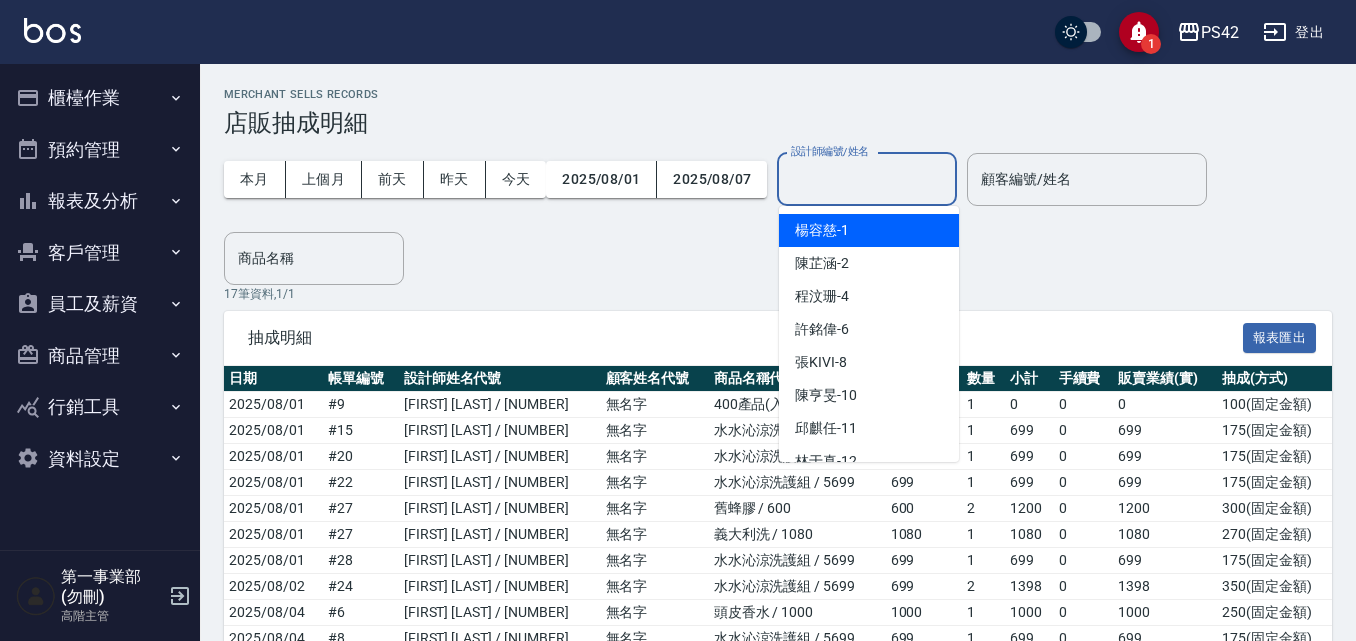 click on "設計師編號/姓名" at bounding box center (867, 179) 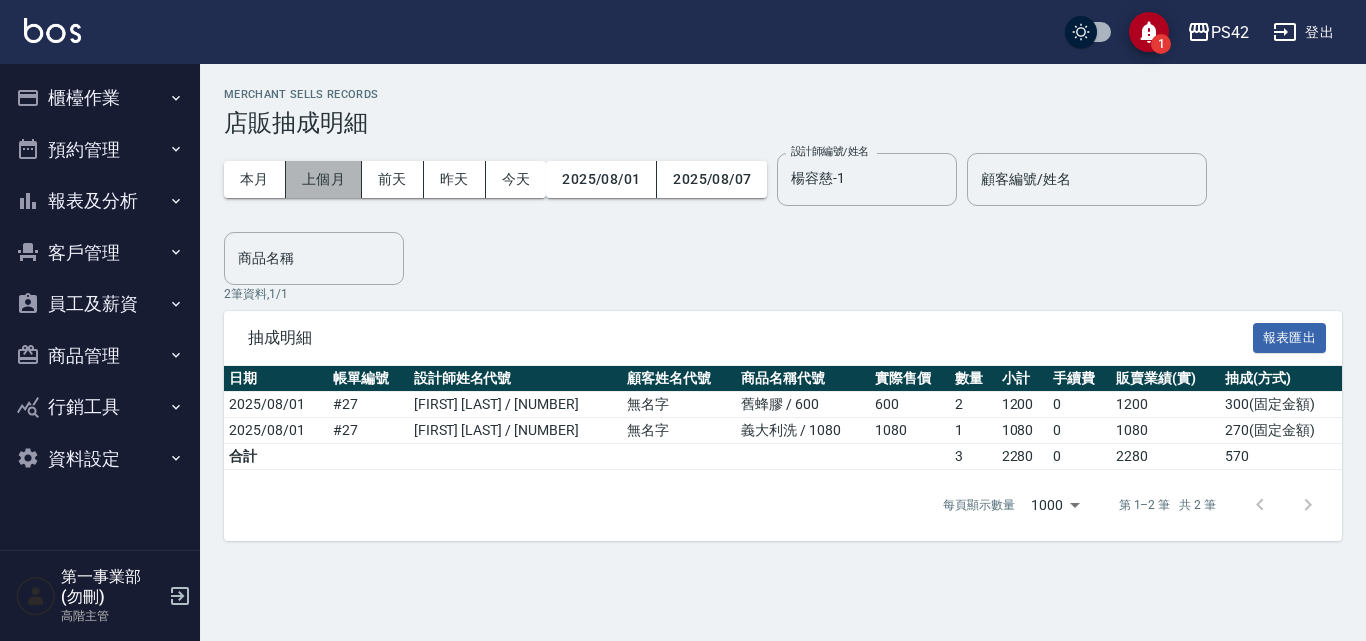 click on "上個月" at bounding box center (324, 179) 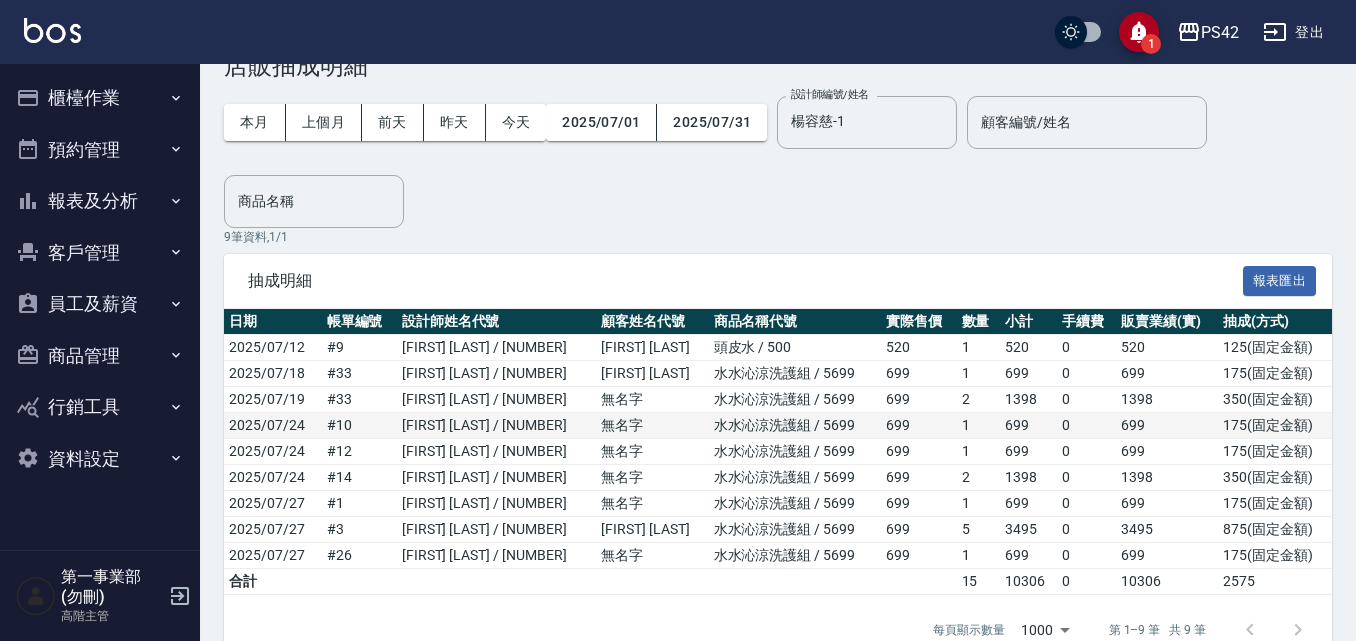scroll, scrollTop: 106, scrollLeft: 0, axis: vertical 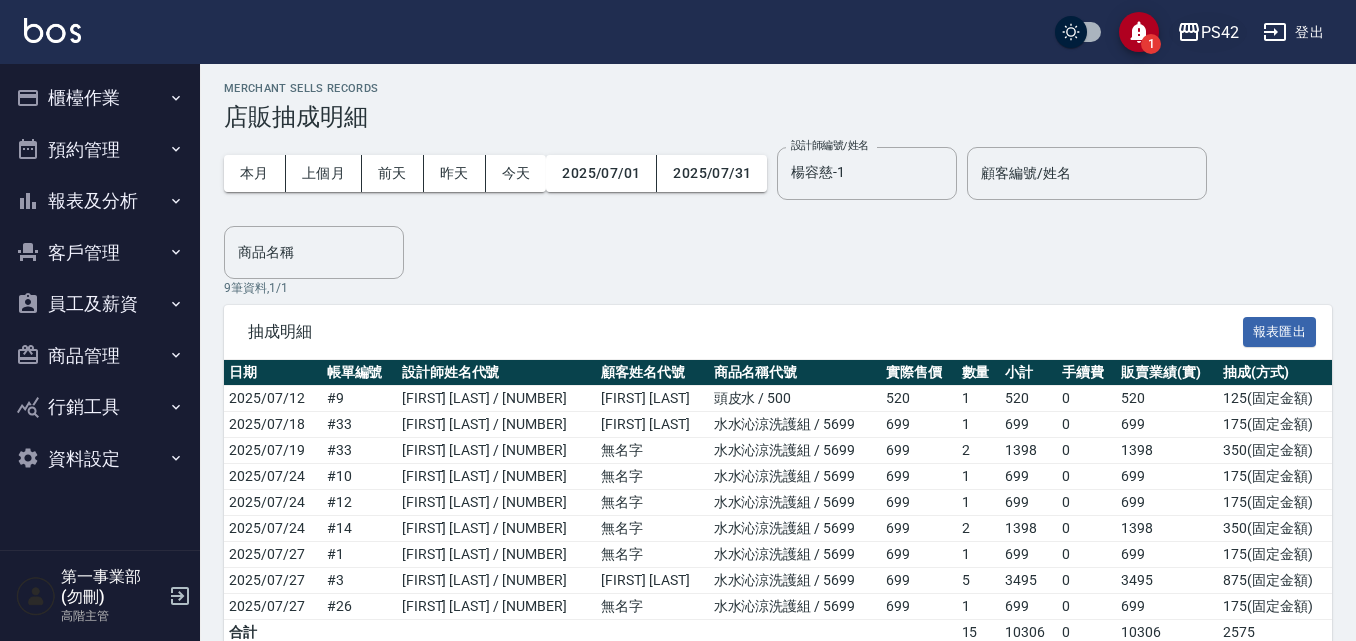 click on "PS42" at bounding box center [1220, 32] 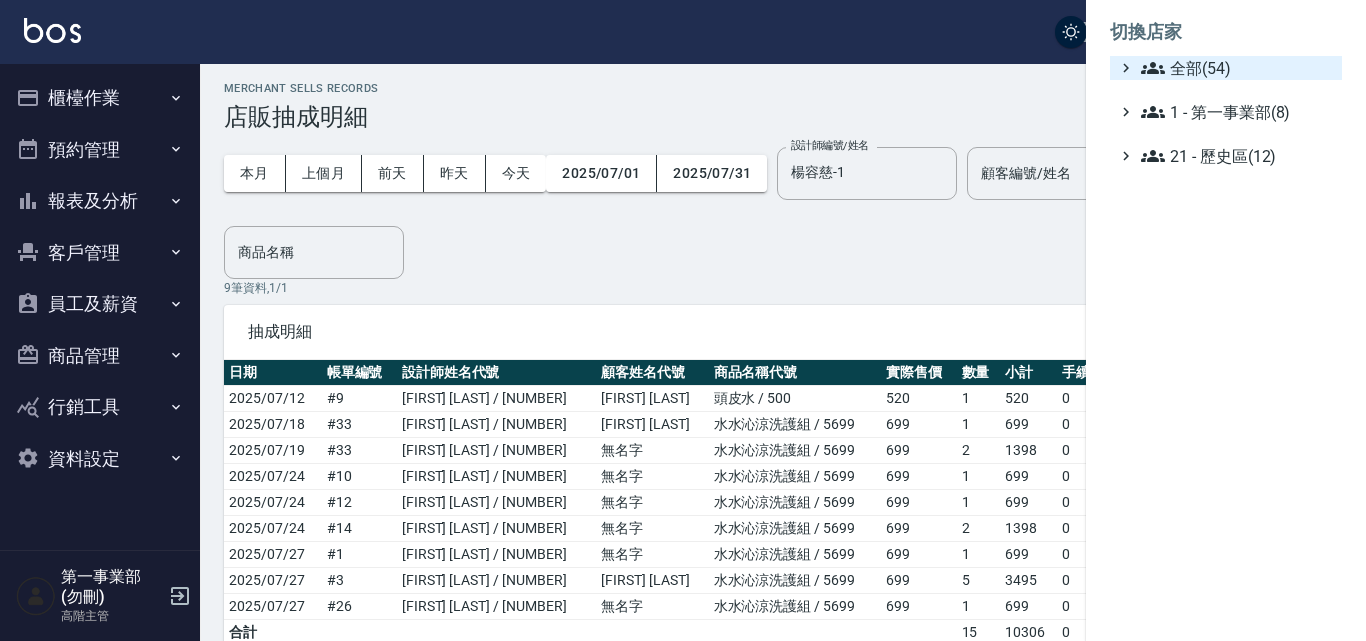 click on "全部(54)" at bounding box center [1237, 68] 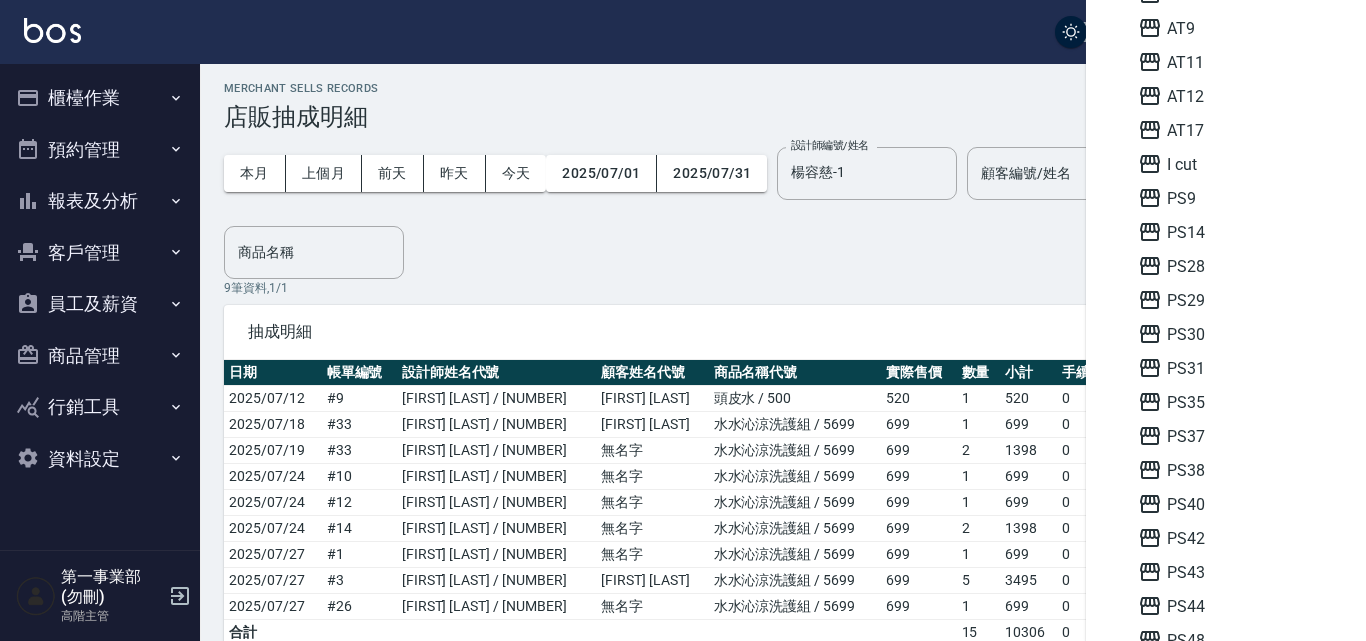 scroll, scrollTop: 200, scrollLeft: 0, axis: vertical 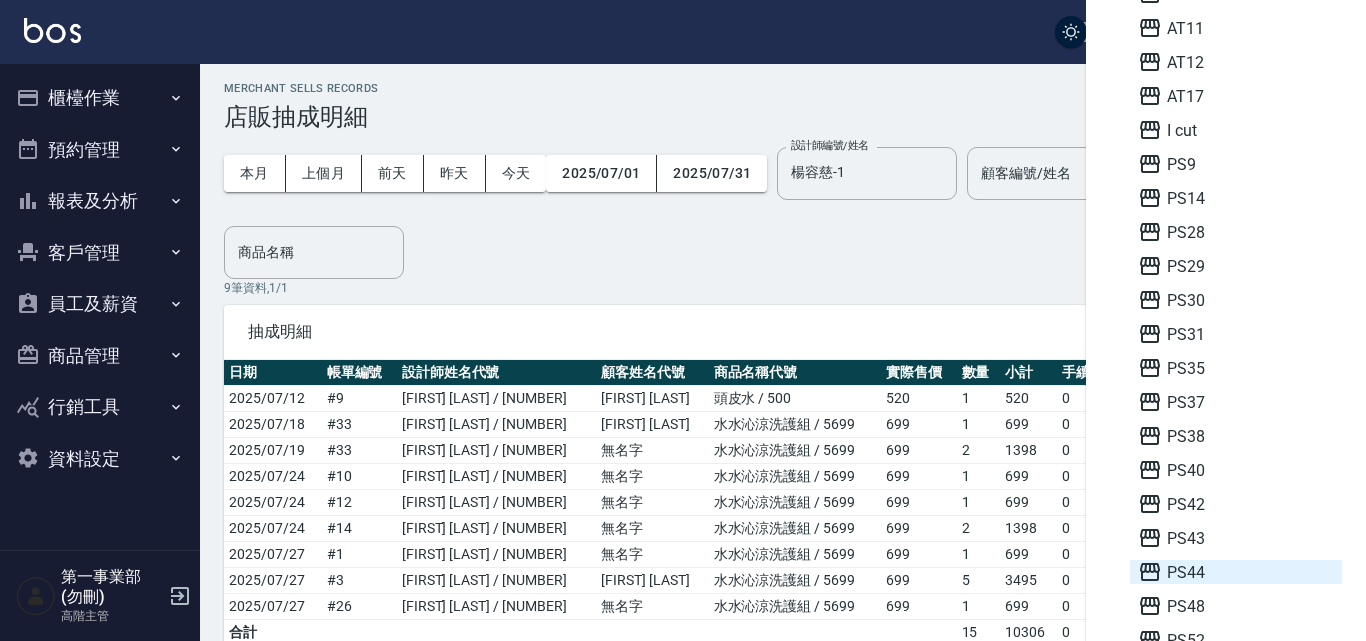 click on "PS44" at bounding box center (1236, 572) 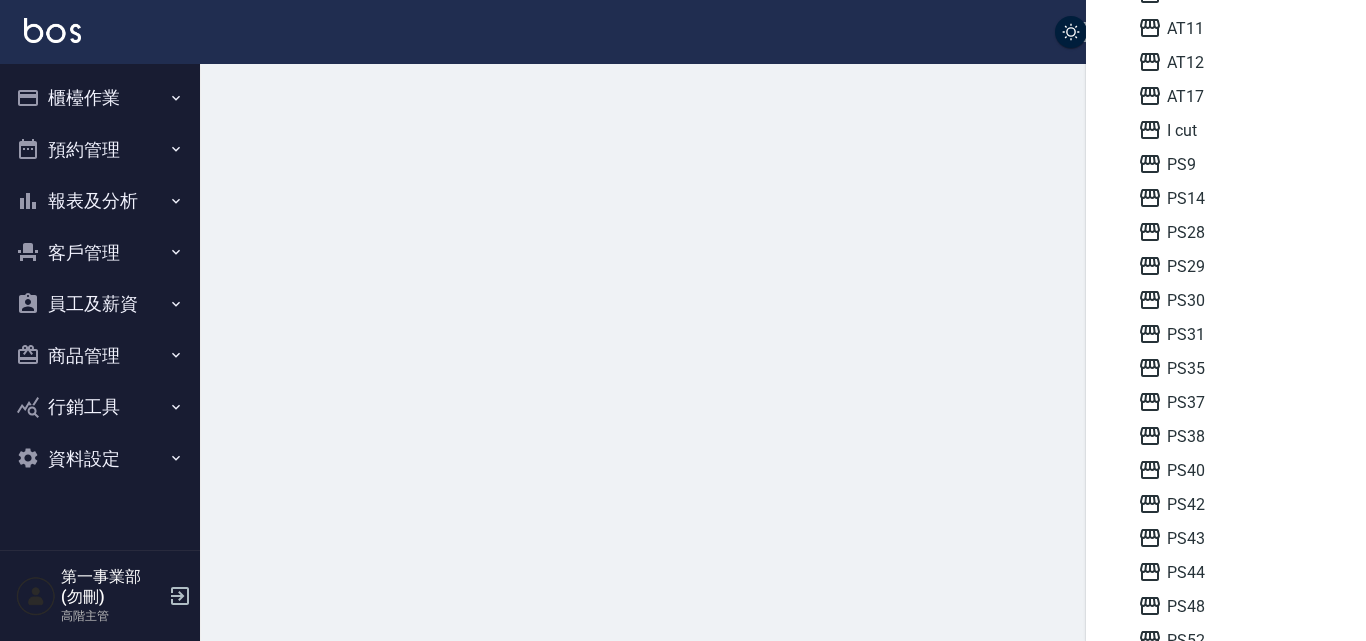 scroll, scrollTop: 0, scrollLeft: 0, axis: both 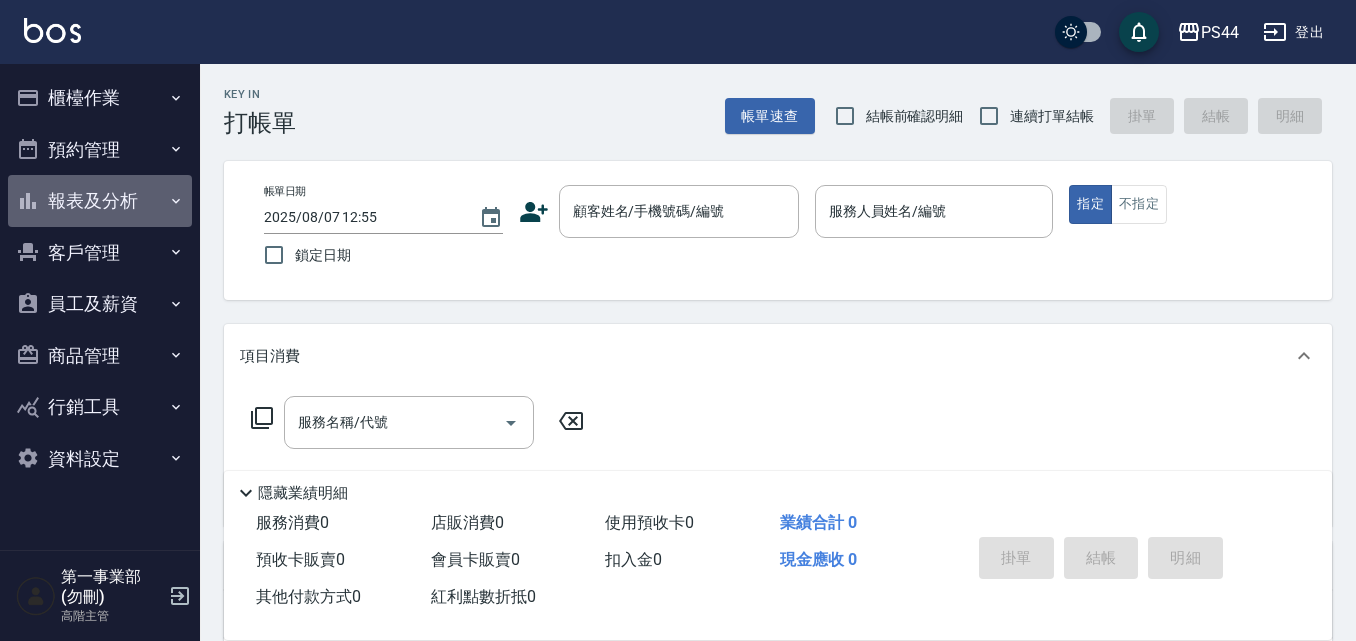 click on "報表及分析" at bounding box center [100, 201] 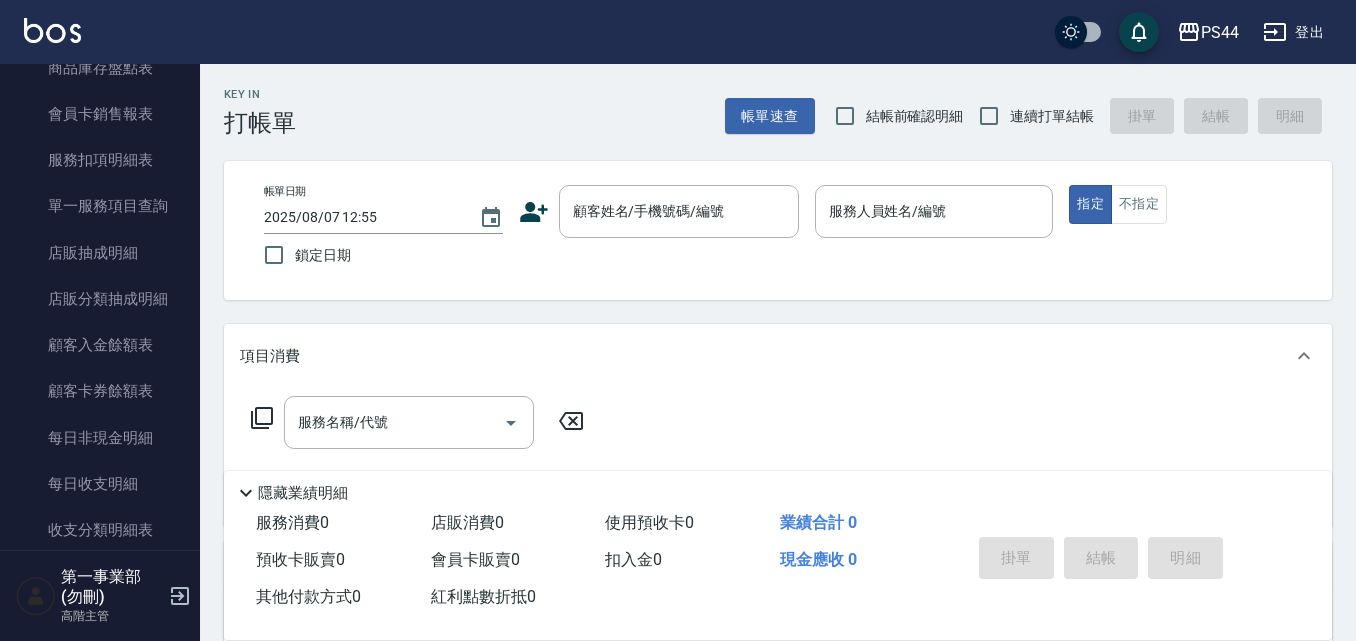 scroll, scrollTop: 1400, scrollLeft: 0, axis: vertical 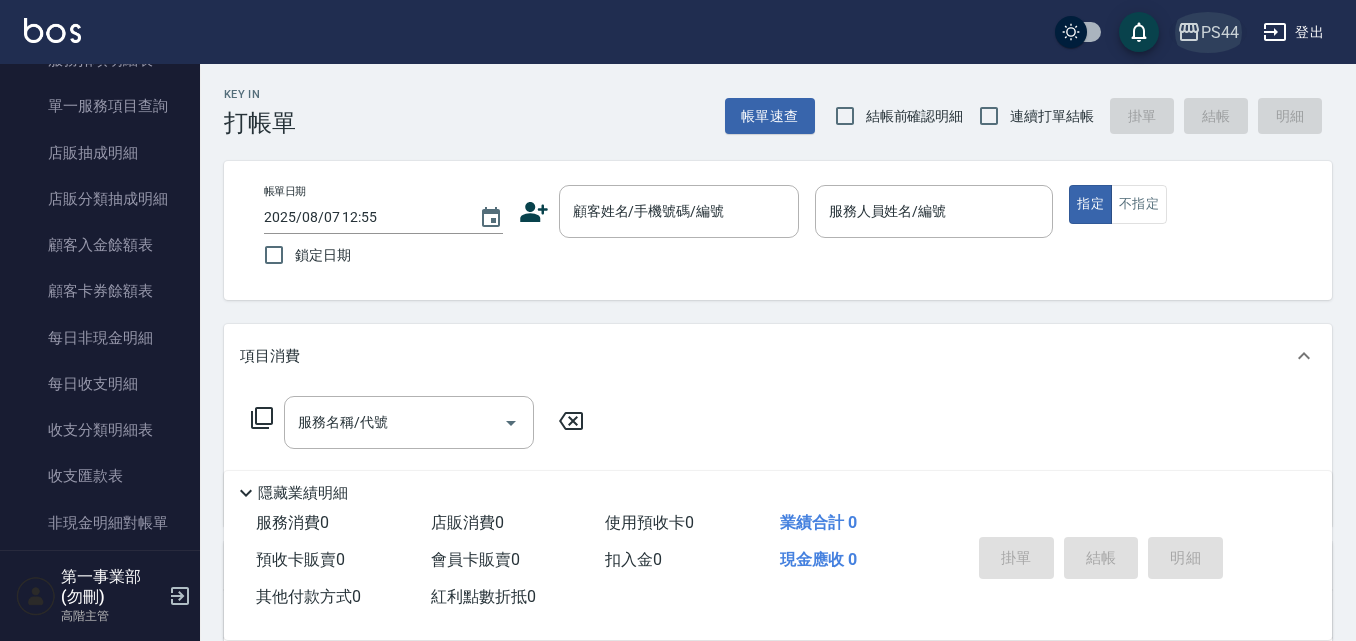 click on "PS44" at bounding box center (1220, 32) 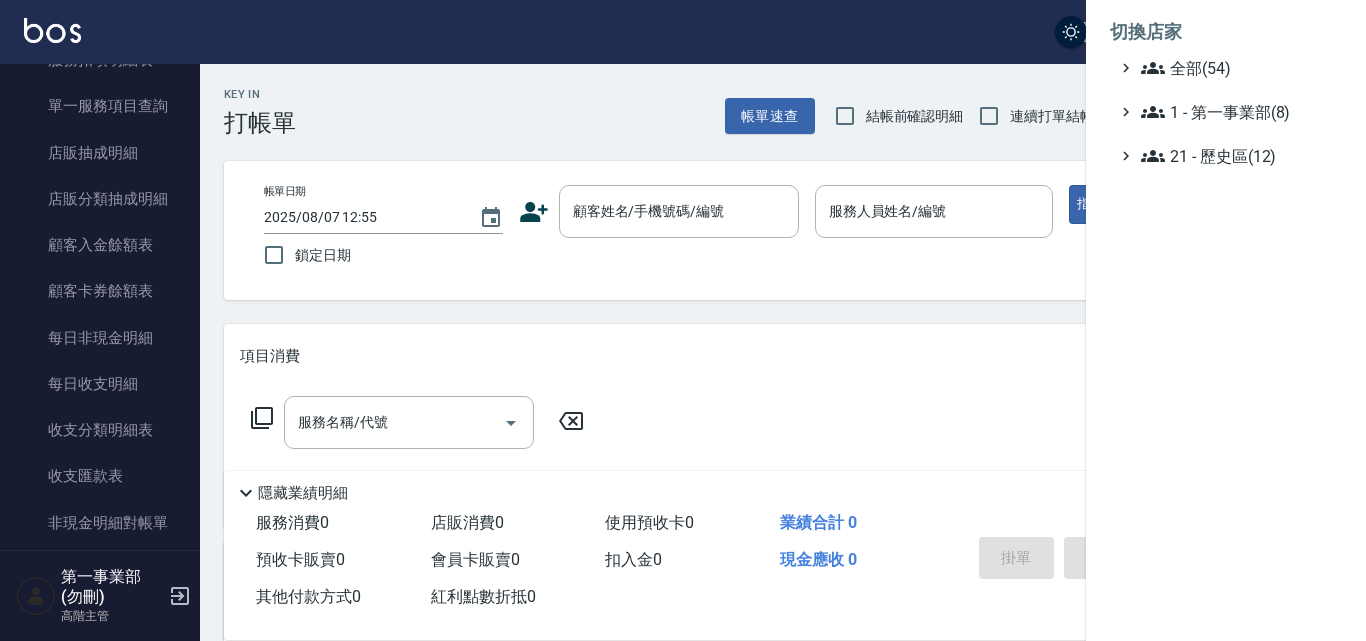 click at bounding box center (683, 320) 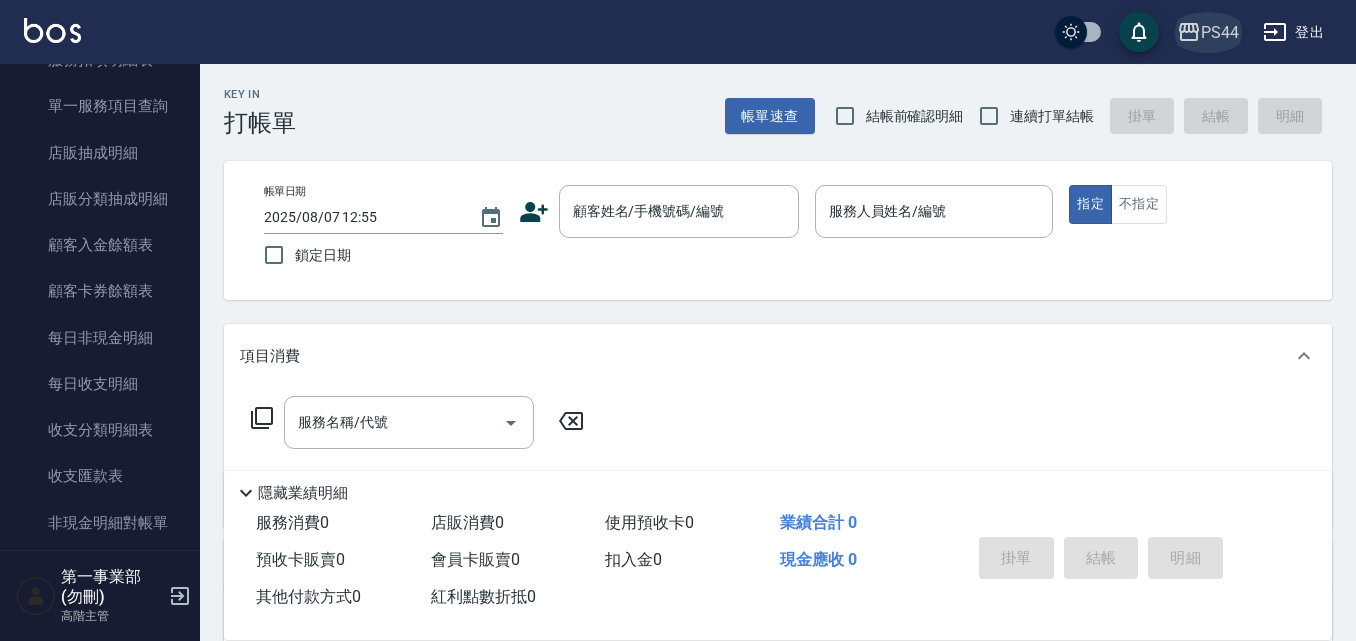 click 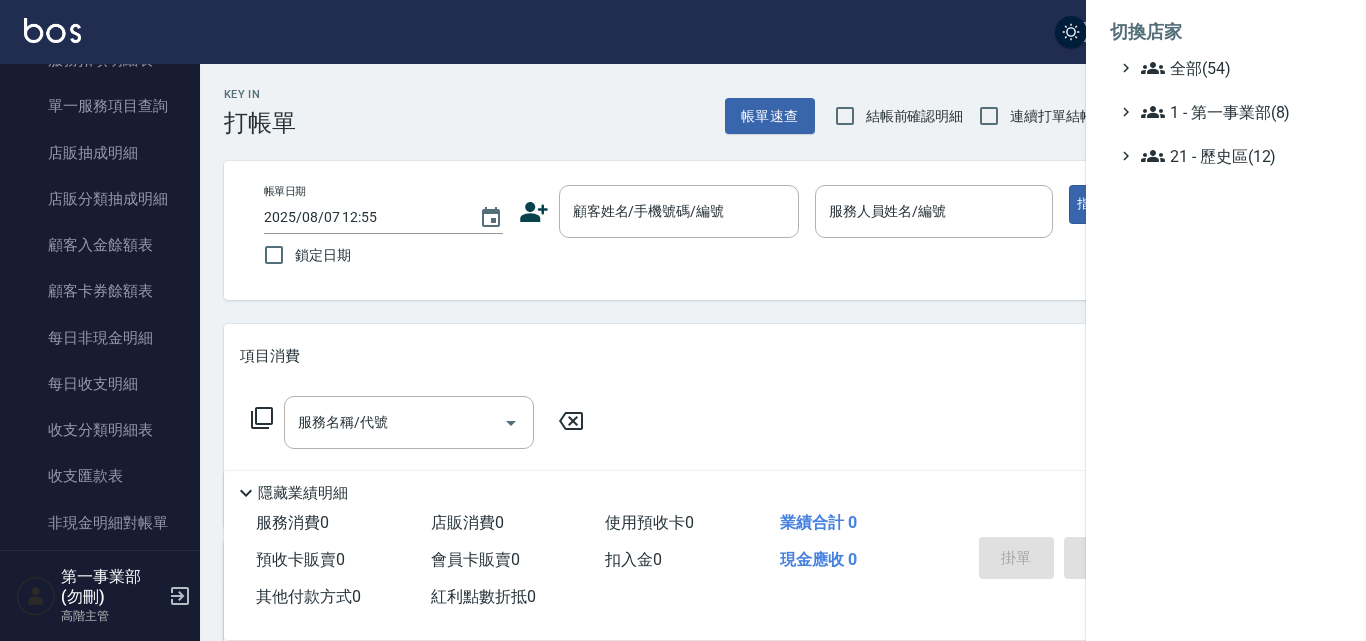 click at bounding box center (683, 320) 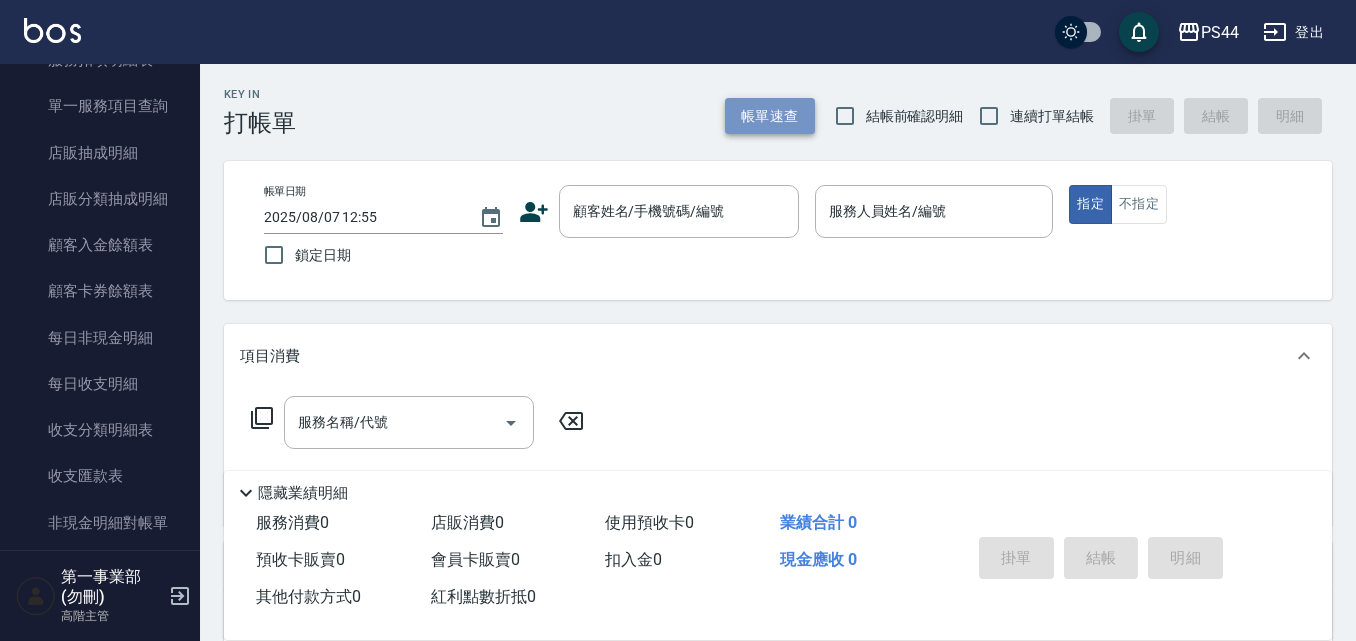 click on "帳單速查" at bounding box center [770, 116] 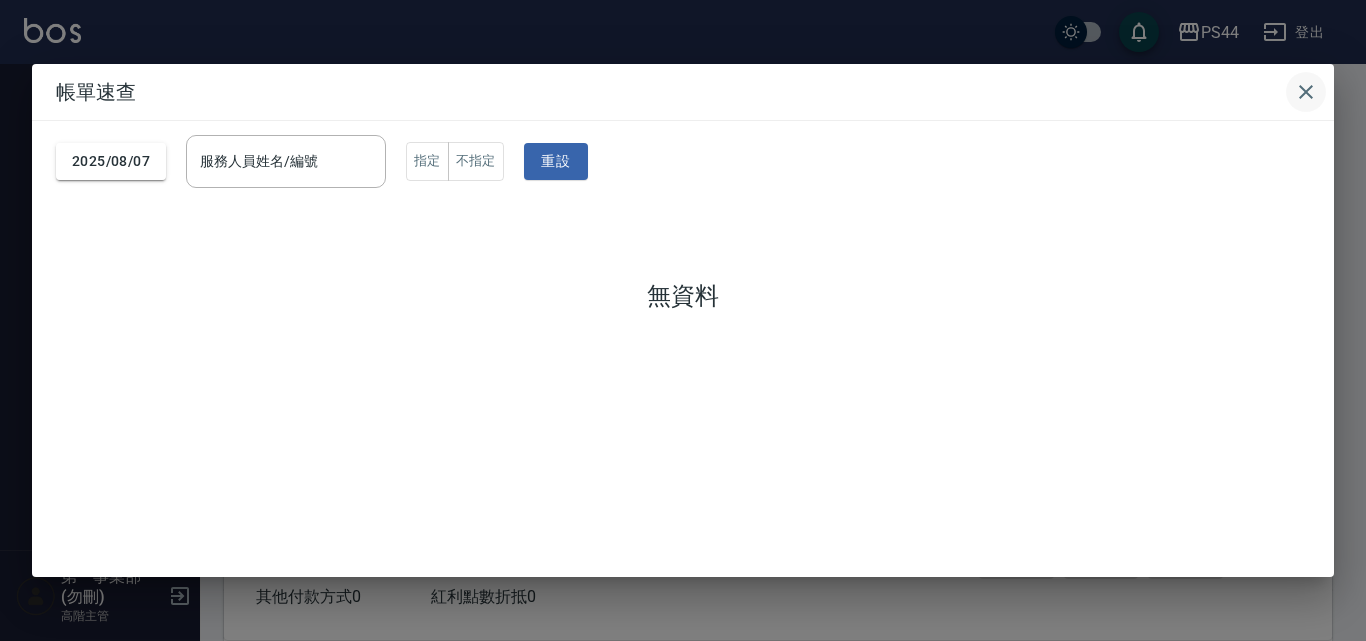 click 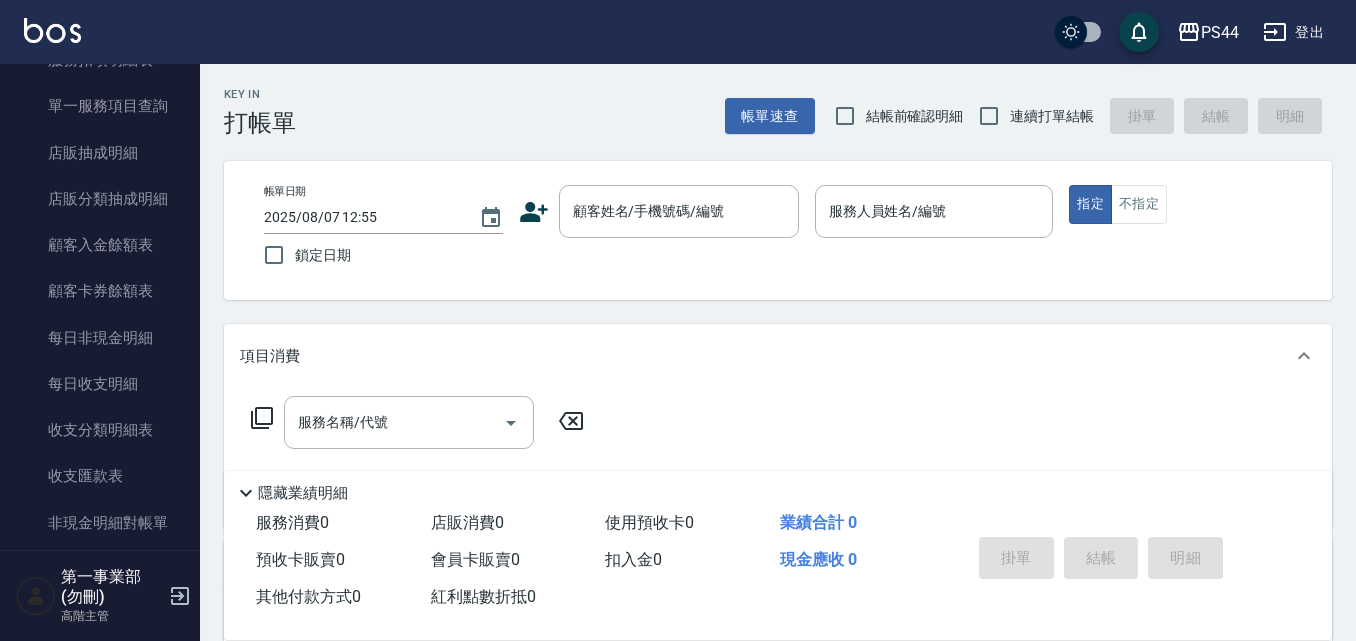 click on "Key In 打帳單 帳單速查 結帳前確認明細 連續打單結帳 掛單 結帳 明細" at bounding box center [766, 100] 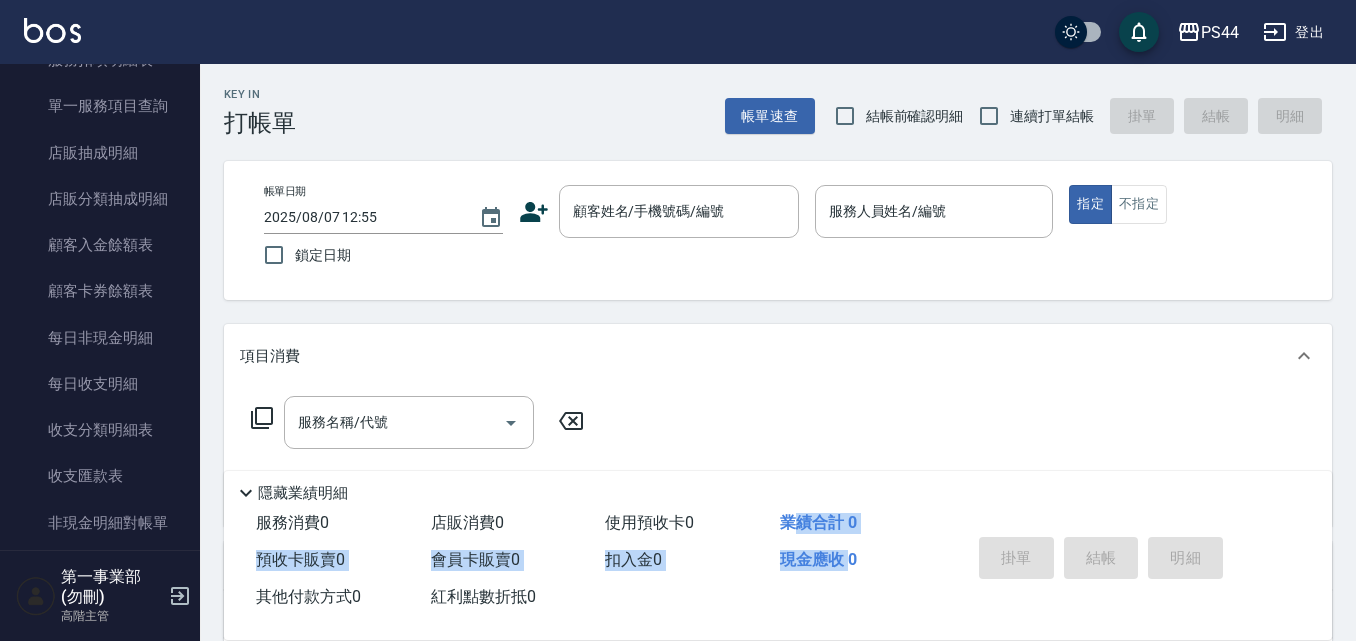 drag, startPoint x: 801, startPoint y: 520, endPoint x: 852, endPoint y: 564, distance: 67.357254 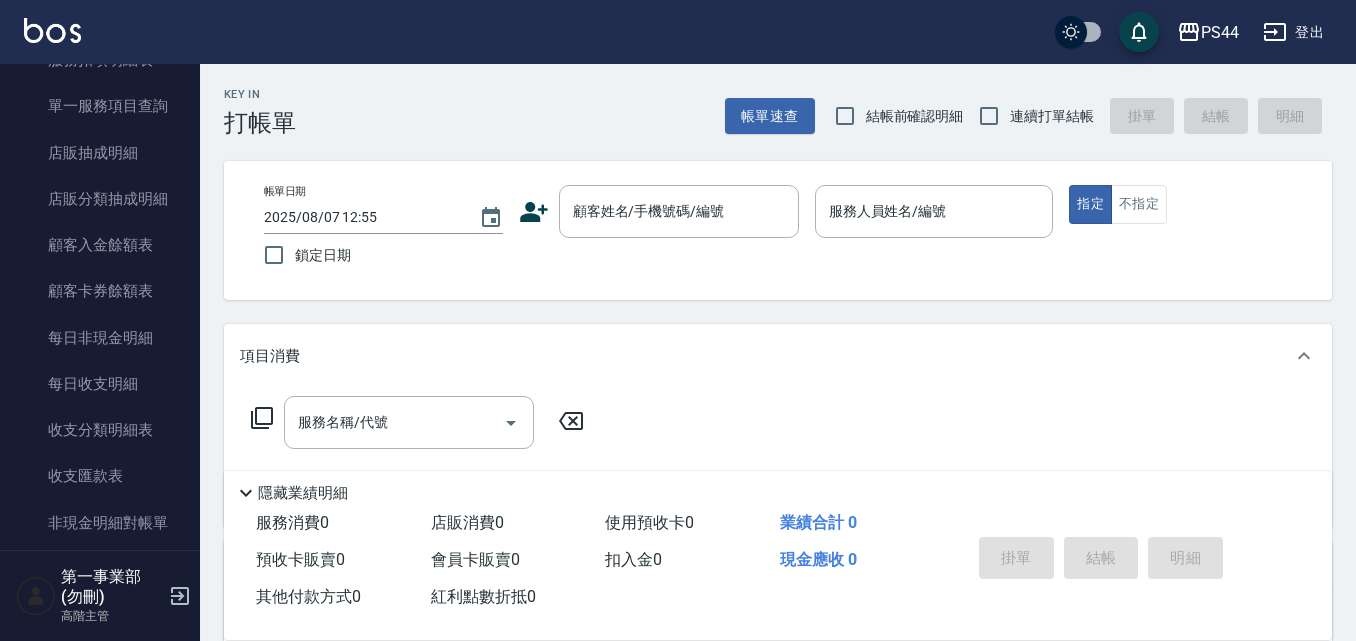 click on "服務消費  0 店販消費  0 使用預收卡  0 業績合計   0 預收卡販賣  0 會員卡販賣  0 扣入金  0 現金應收   0 其他付款方式  0 紅利點數折抵  0" at bounding box center (585, 560) 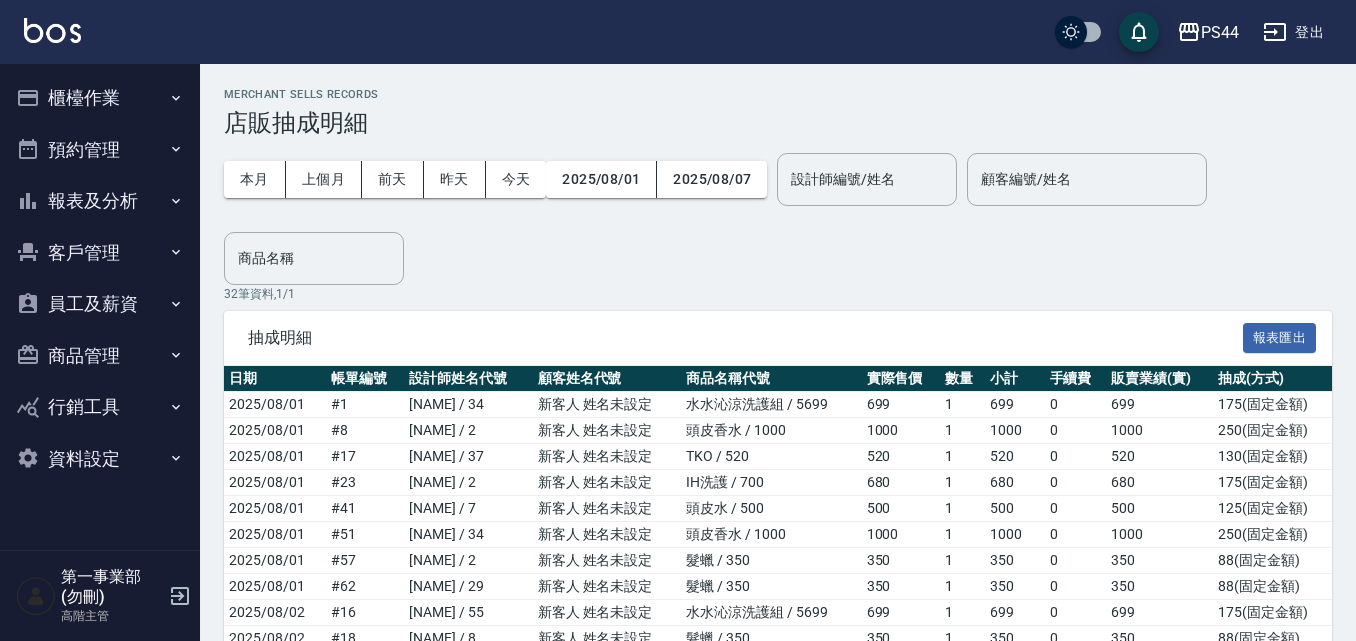 scroll, scrollTop: 0, scrollLeft: 0, axis: both 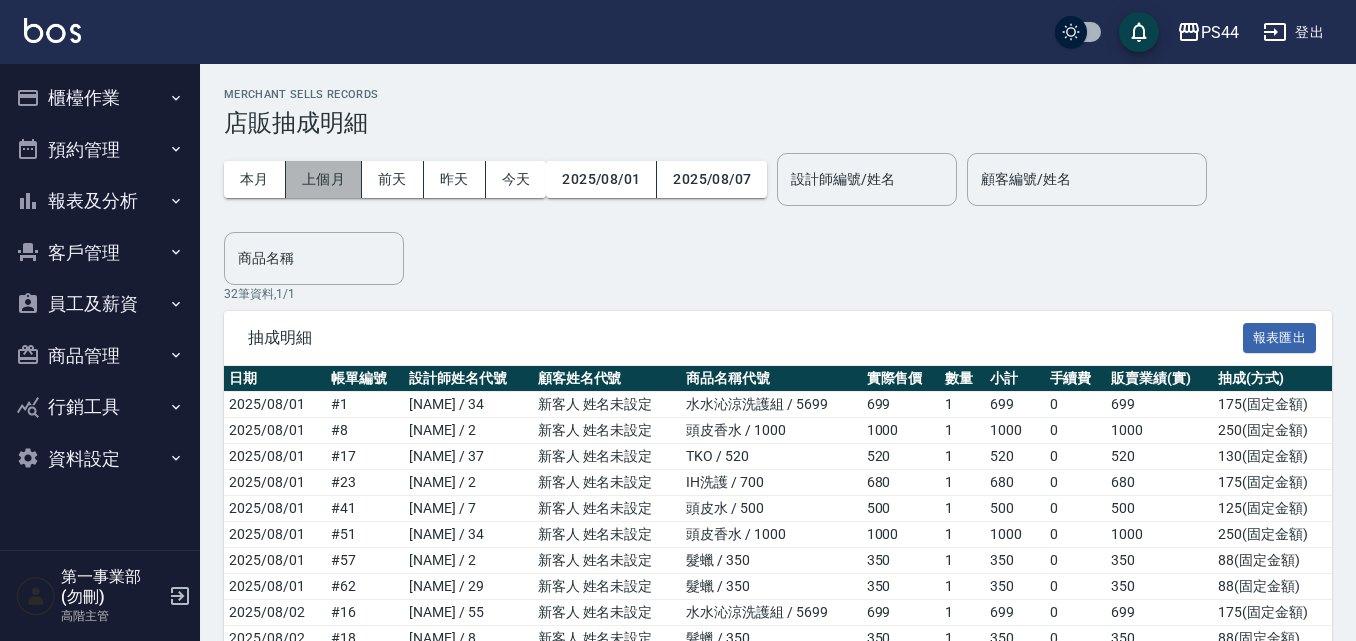 click on "上個月" at bounding box center [324, 179] 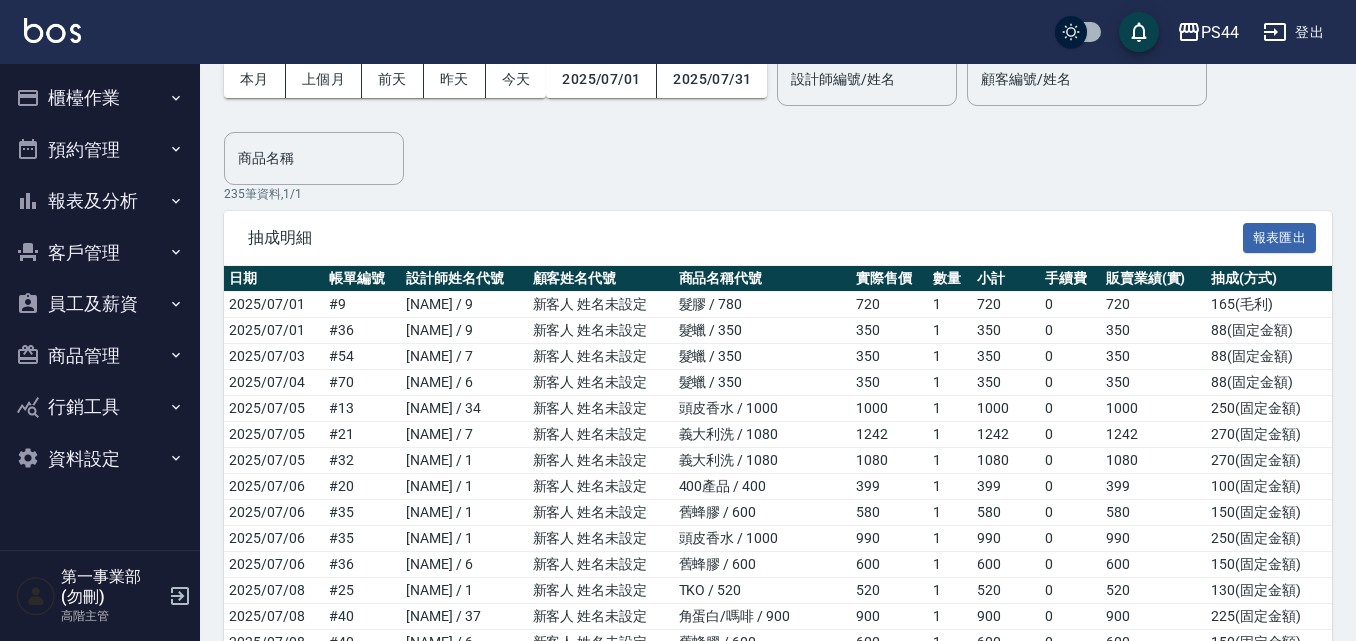 scroll, scrollTop: 0, scrollLeft: 0, axis: both 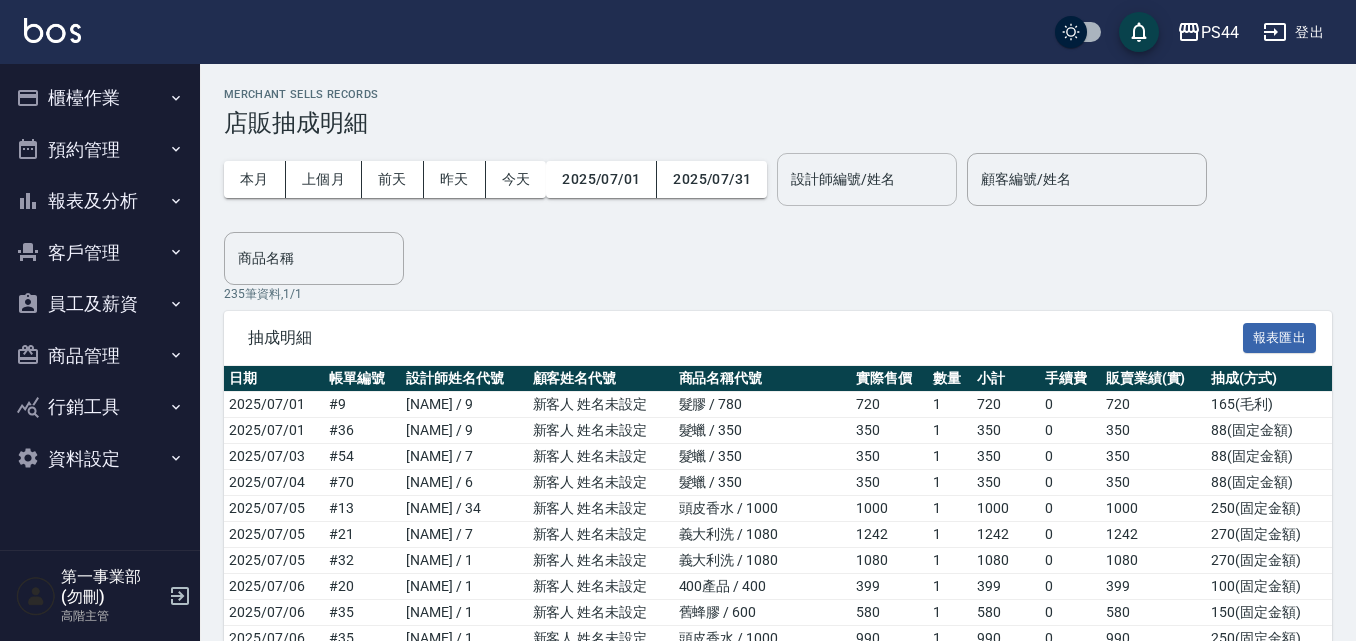 click on "設計師編號/姓名" at bounding box center (867, 179) 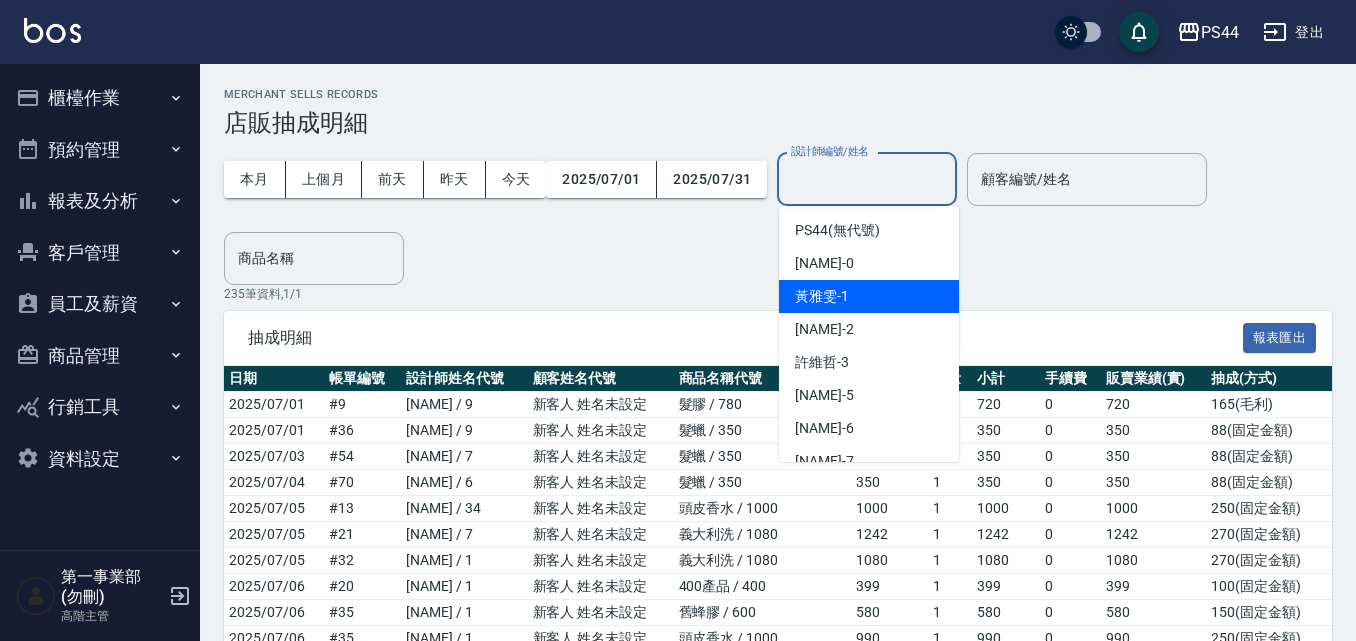 click on "黃雅雯 -1" at bounding box center [869, 296] 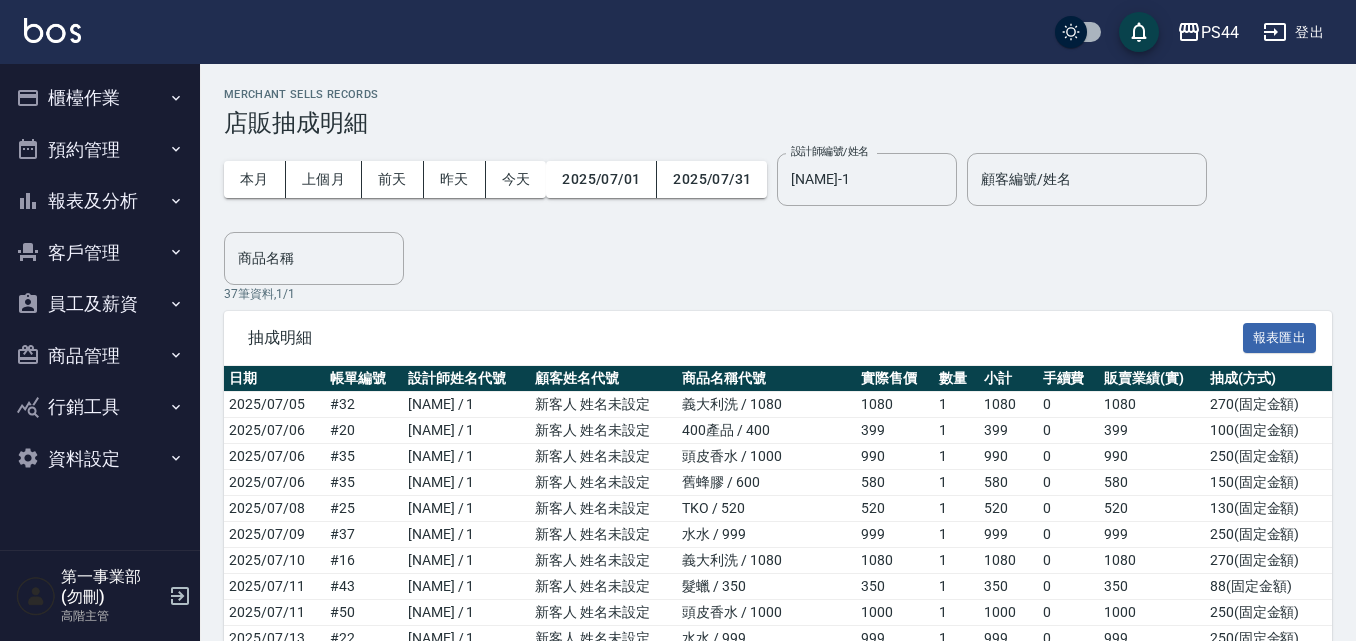 click on "本月 上個月 前天 昨天 今天 2025/07/01 2025/07/31 設計師編號/姓名 黃雅雯-1 設計師編號/姓名 顧客編號/姓名 顧客編號/姓名 商品名稱 商品名稱" at bounding box center (778, 211) 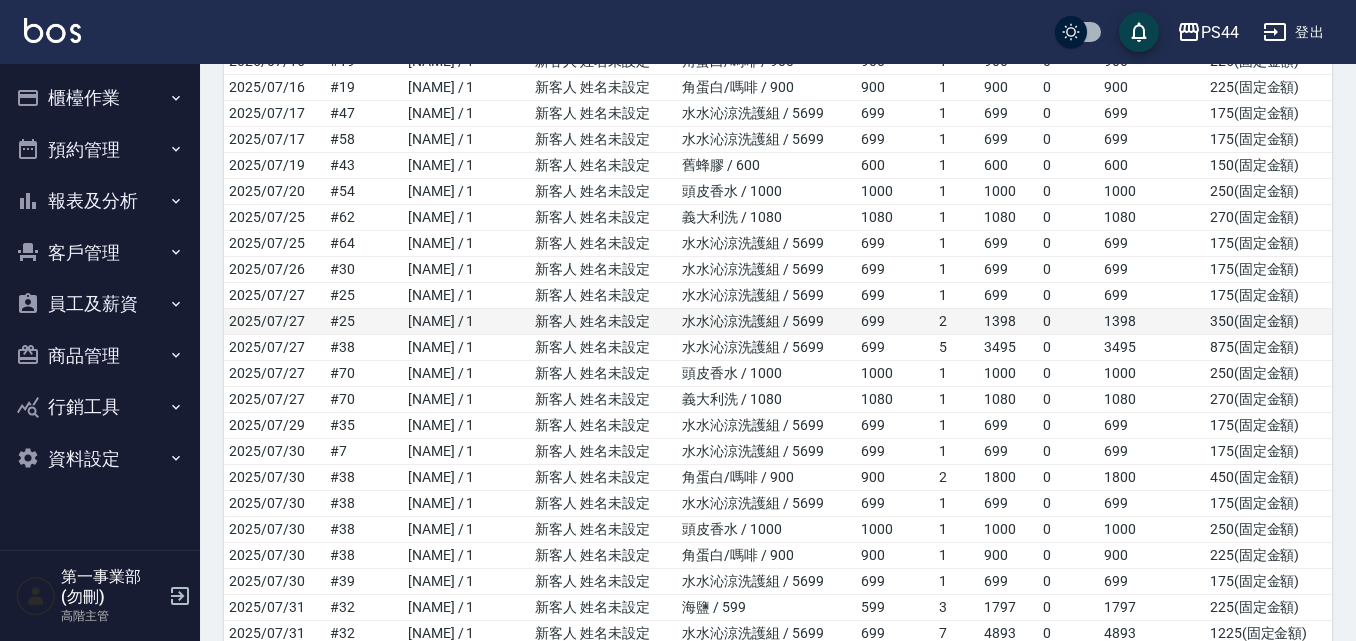 scroll, scrollTop: 834, scrollLeft: 0, axis: vertical 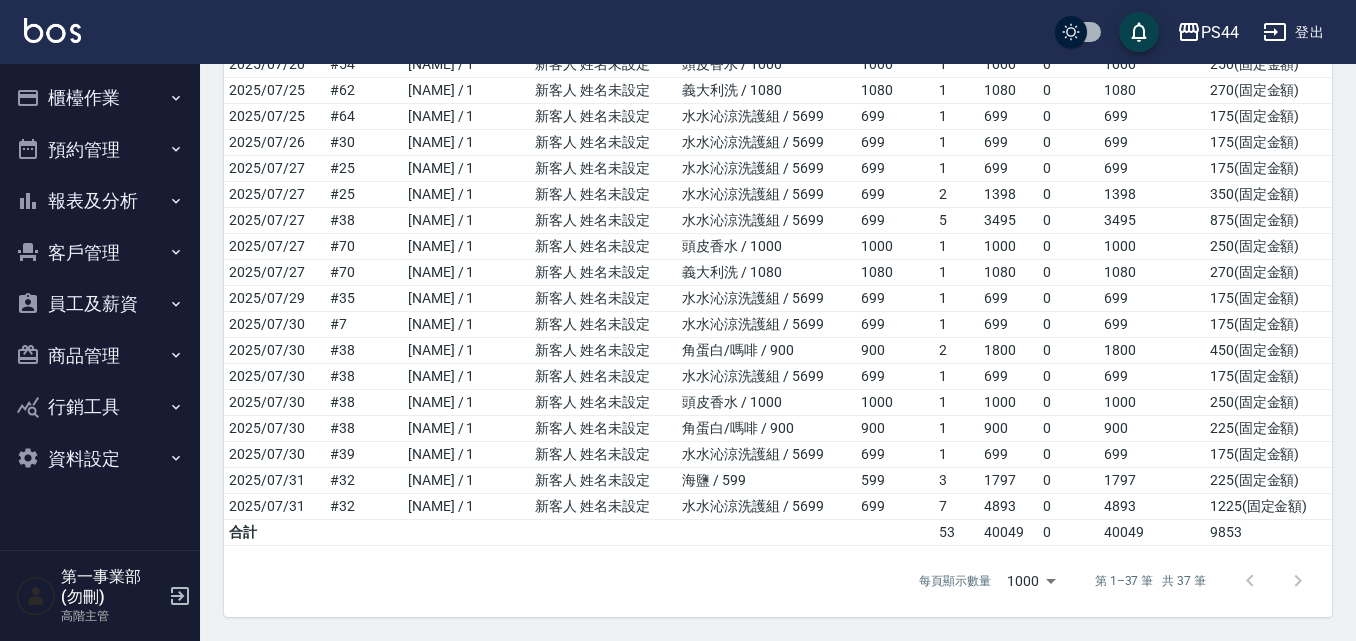 click on "報表及分析" at bounding box center [100, 201] 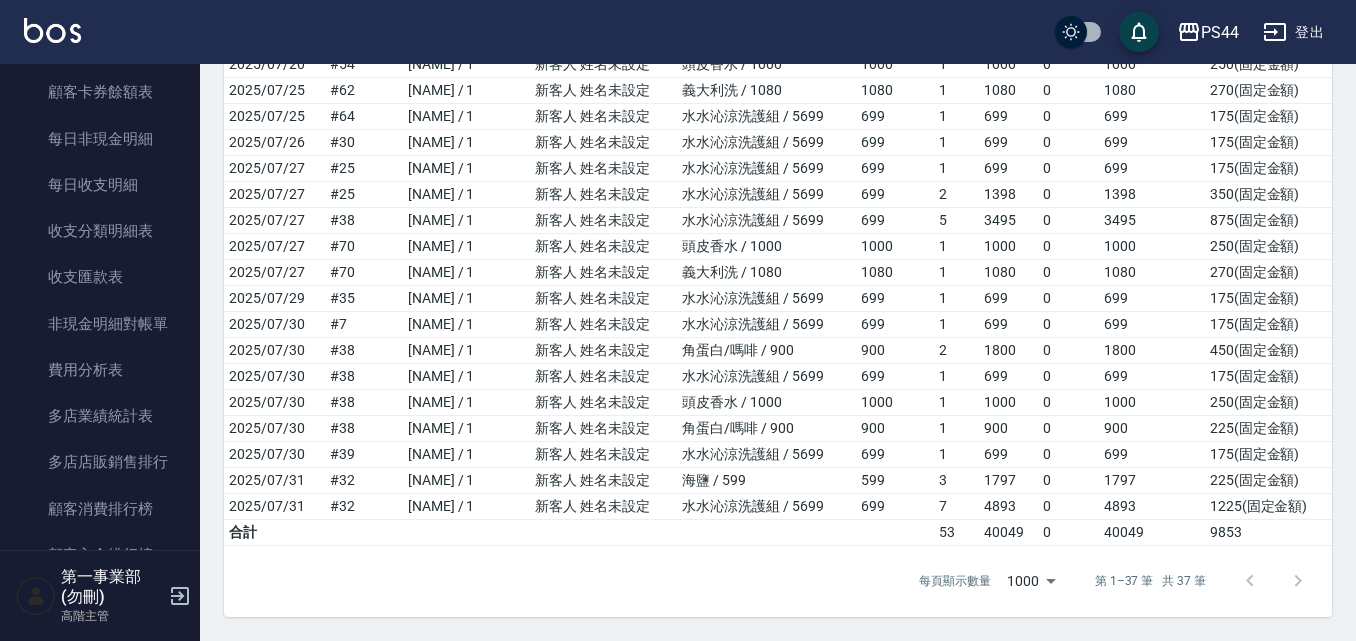 scroll, scrollTop: 1600, scrollLeft: 0, axis: vertical 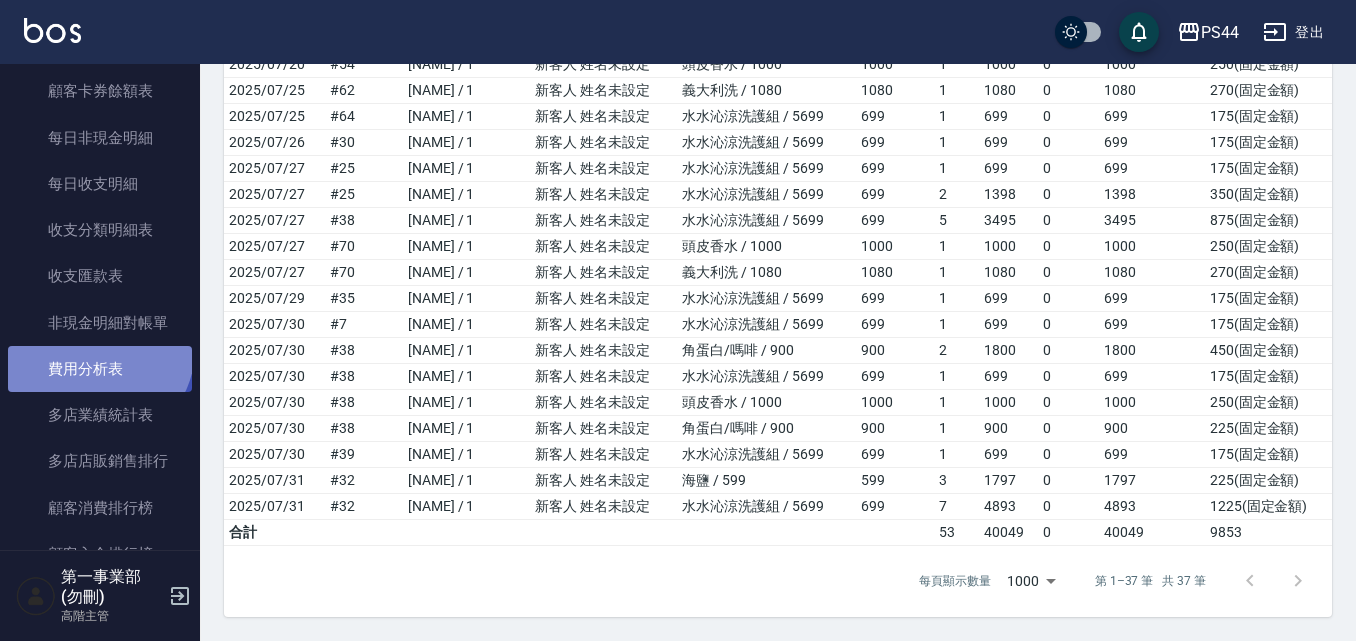 click on "費用分析表" at bounding box center (100, 369) 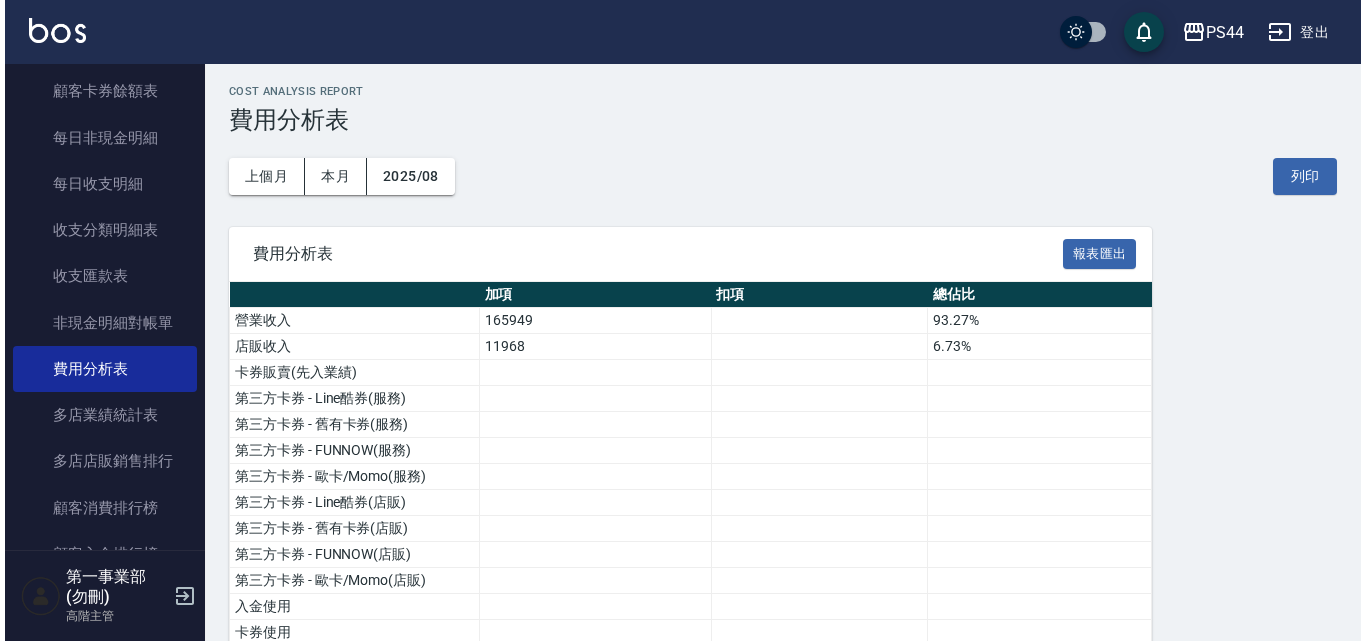 scroll, scrollTop: 0, scrollLeft: 0, axis: both 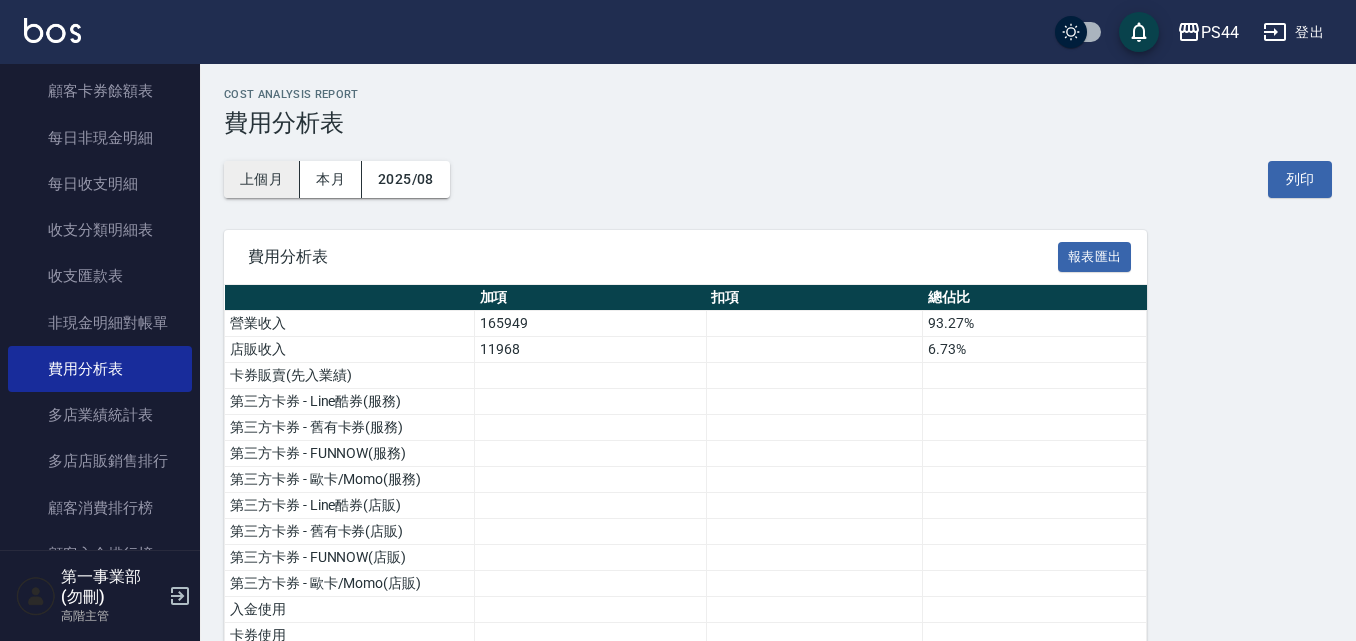 click on "上個月" at bounding box center (262, 179) 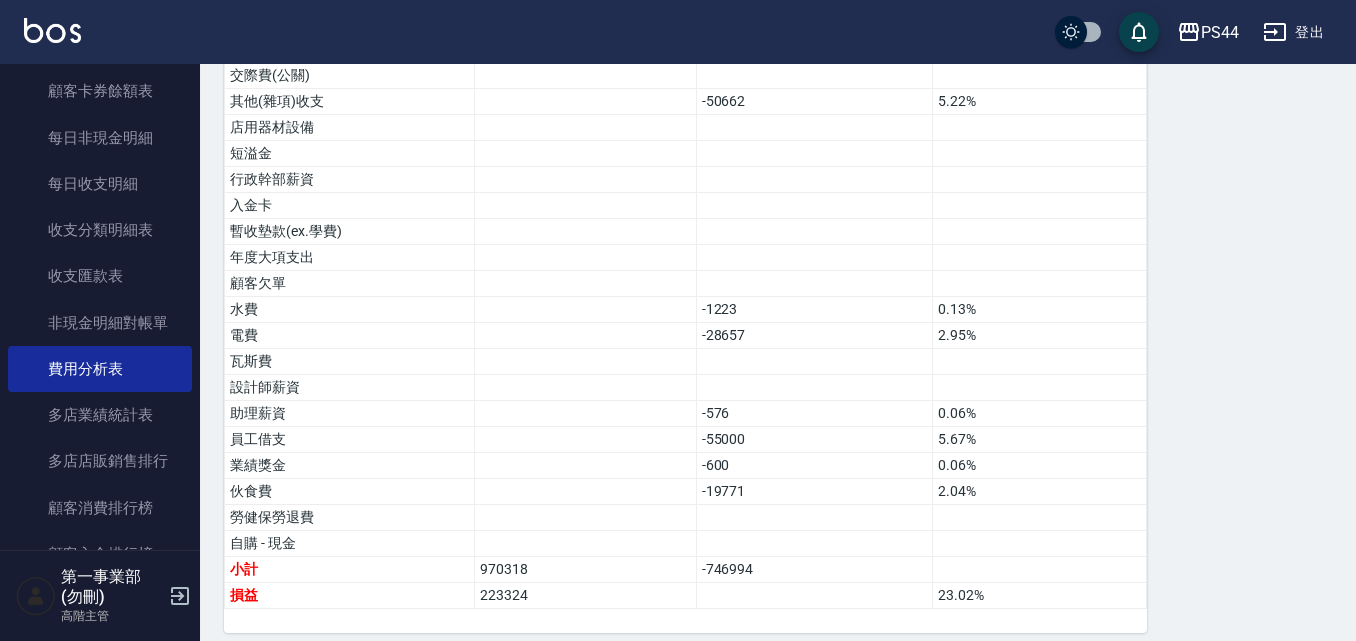 scroll, scrollTop: 1252, scrollLeft: 0, axis: vertical 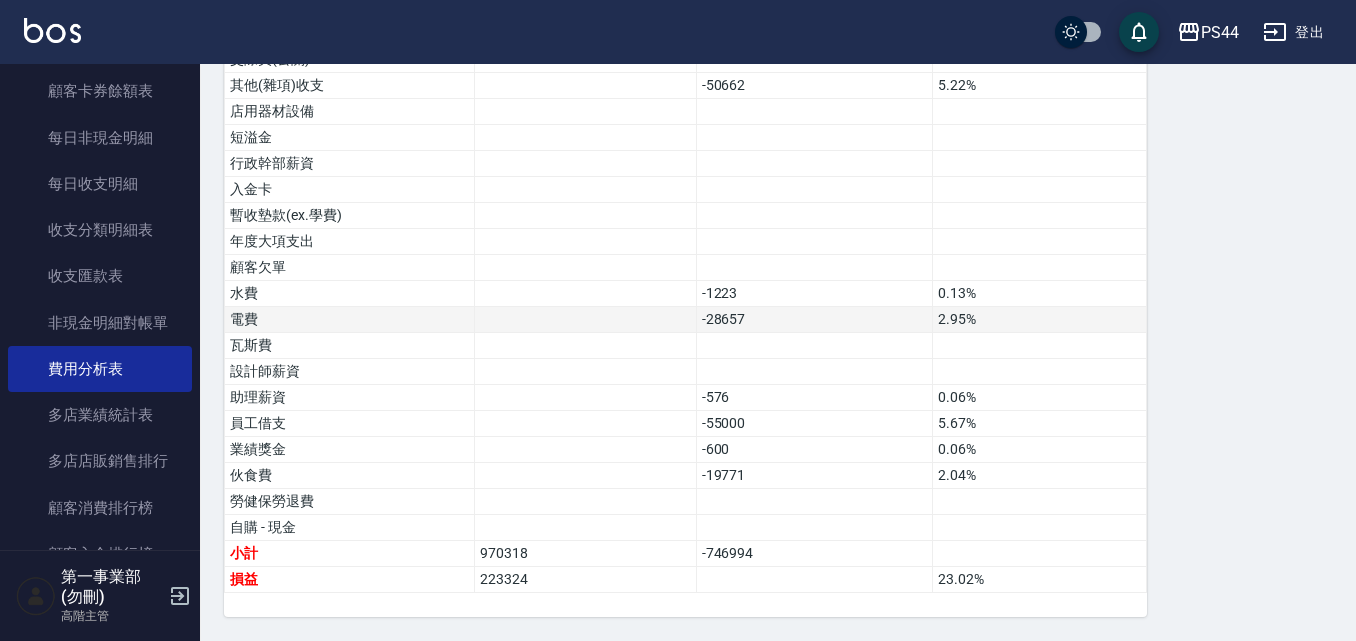 click on "-28657" at bounding box center [814, 320] 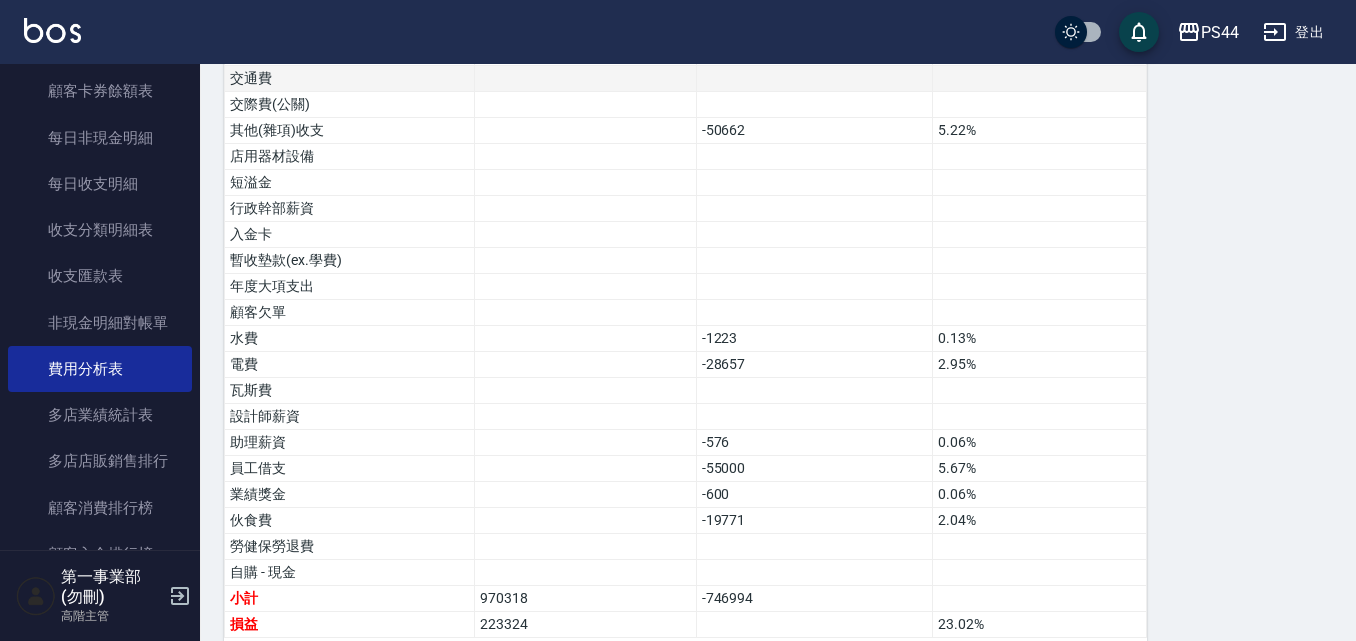 scroll, scrollTop: 1252, scrollLeft: 0, axis: vertical 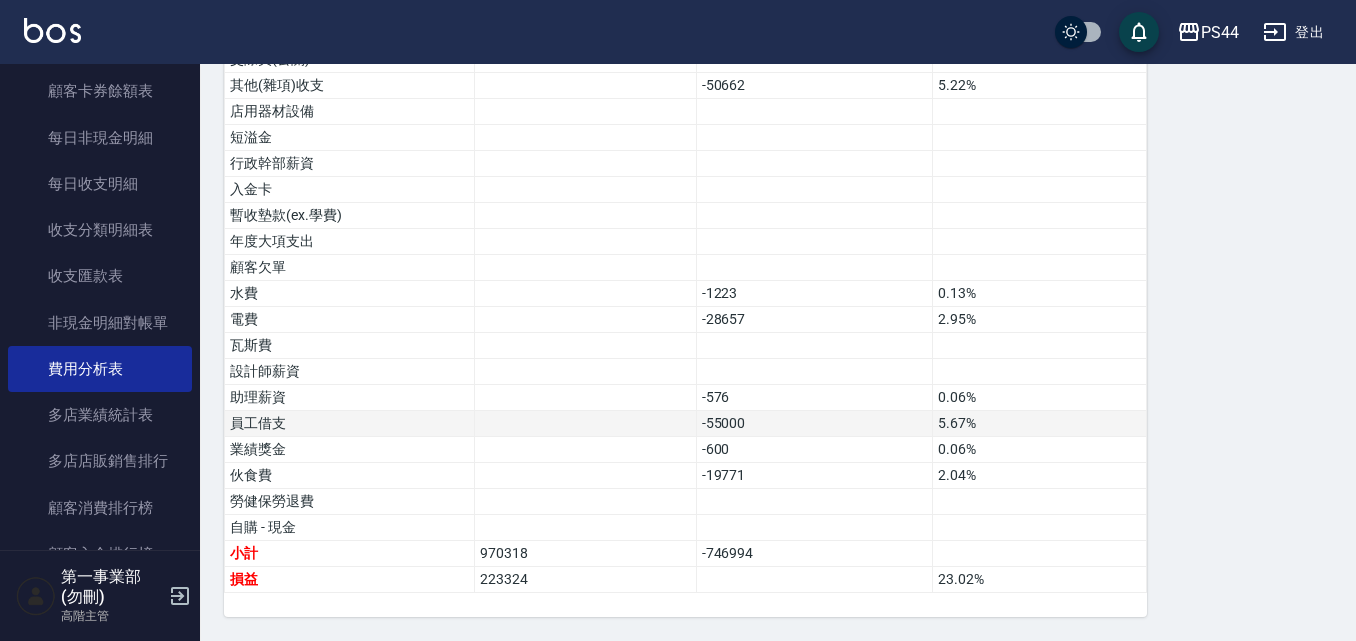 click on "-55000" at bounding box center [814, 424] 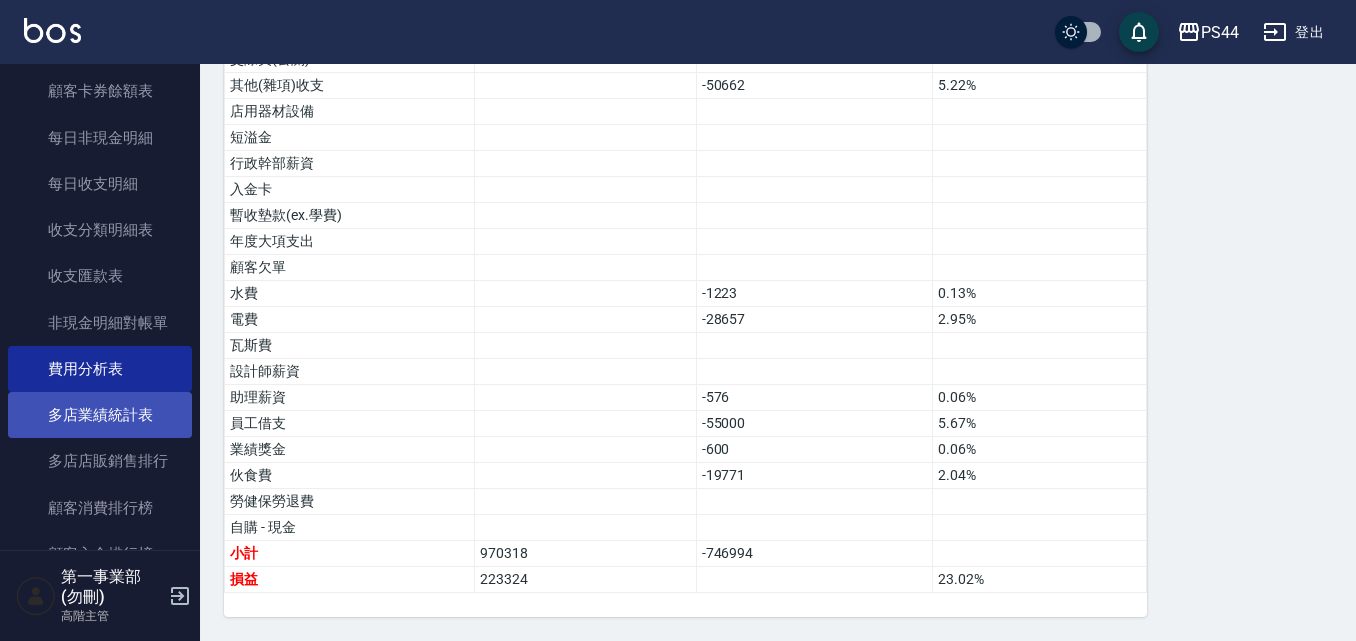 scroll, scrollTop: 1700, scrollLeft: 0, axis: vertical 